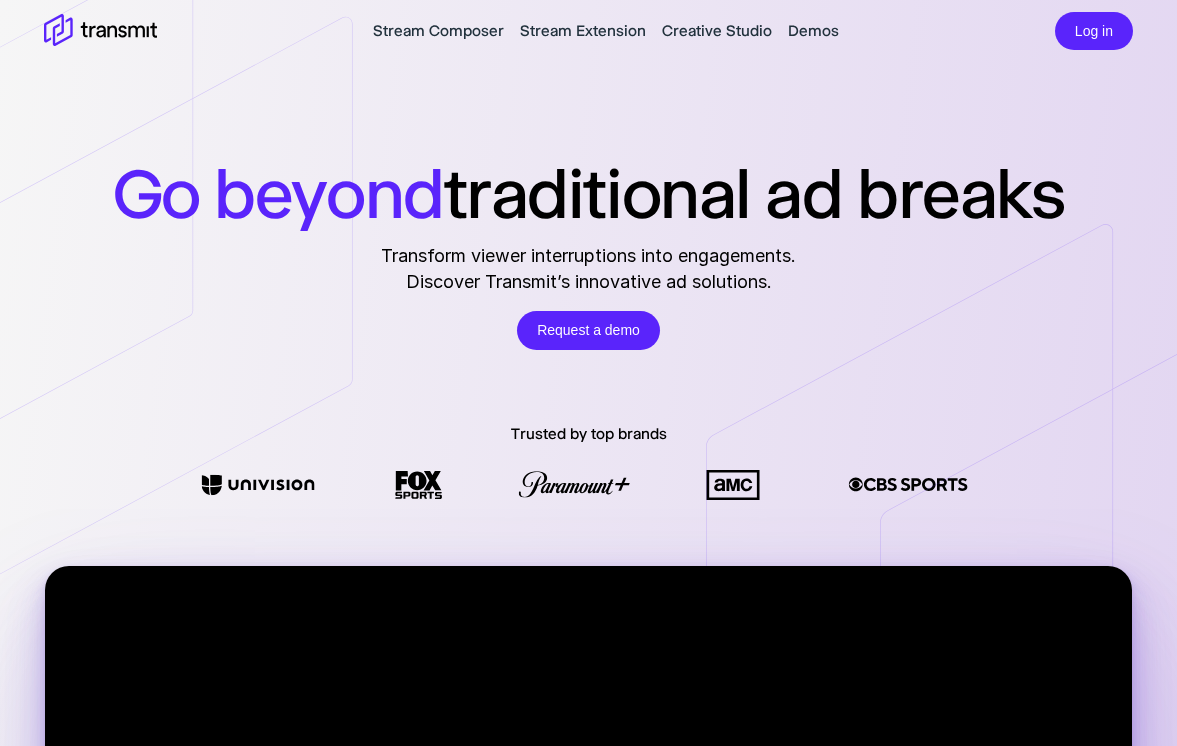 scroll, scrollTop: 0, scrollLeft: 0, axis: both 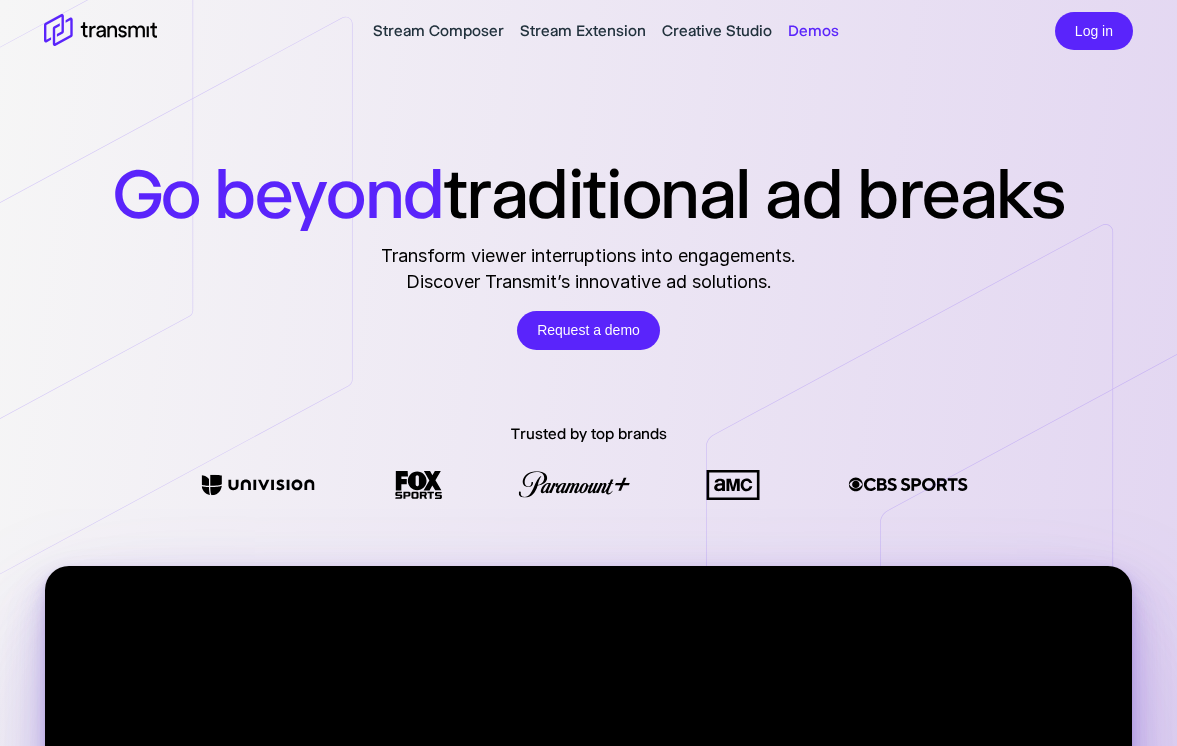 click on "Demos" at bounding box center [813, 31] 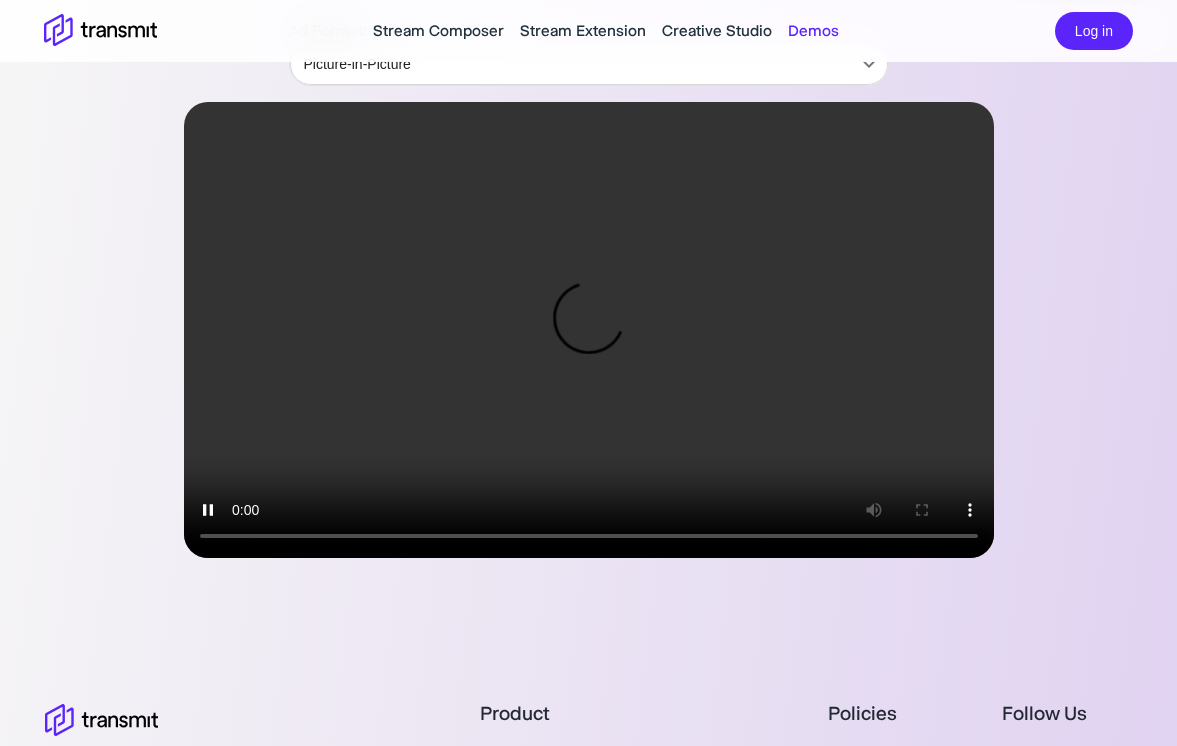 scroll, scrollTop: 265, scrollLeft: 0, axis: vertical 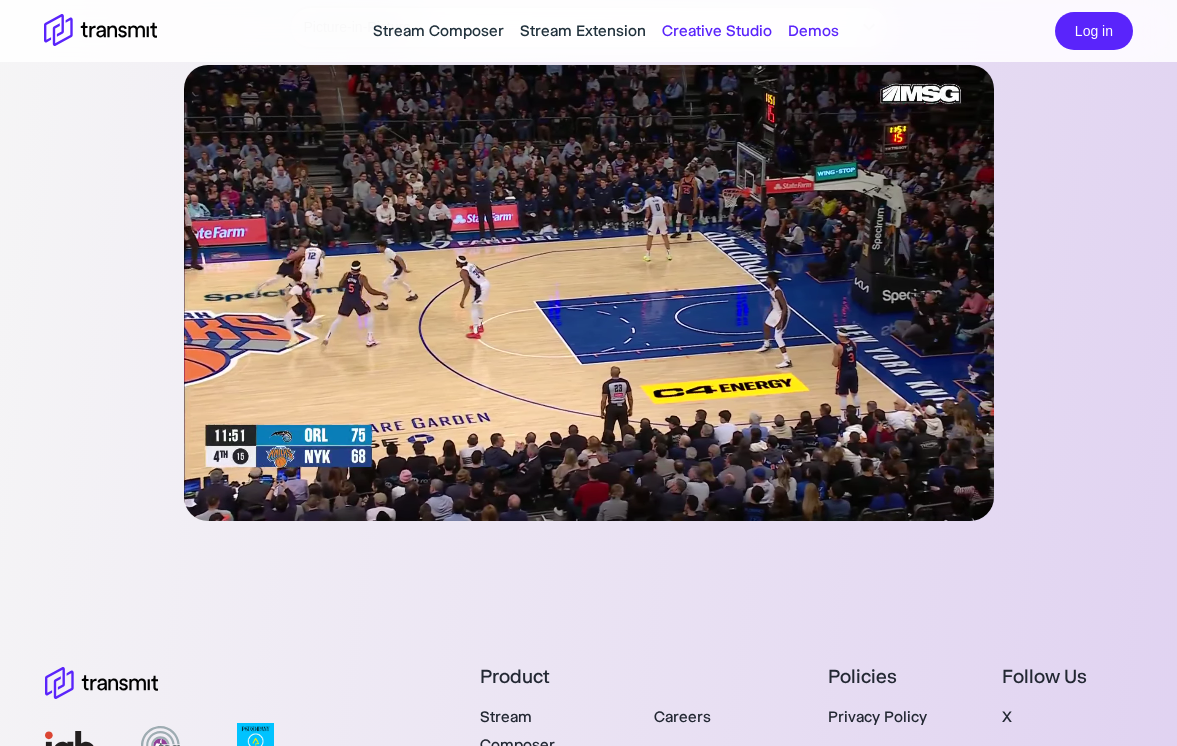 click on "Creative Studio" at bounding box center (717, 31) 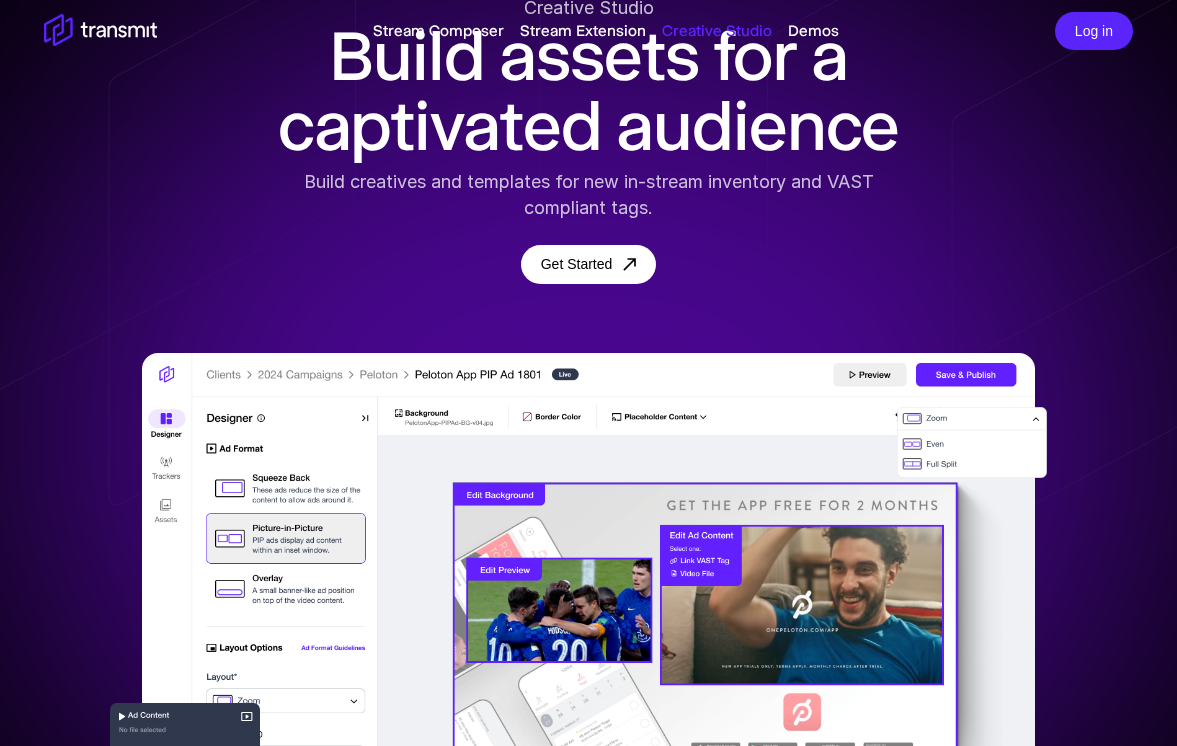 scroll, scrollTop: 0, scrollLeft: 0, axis: both 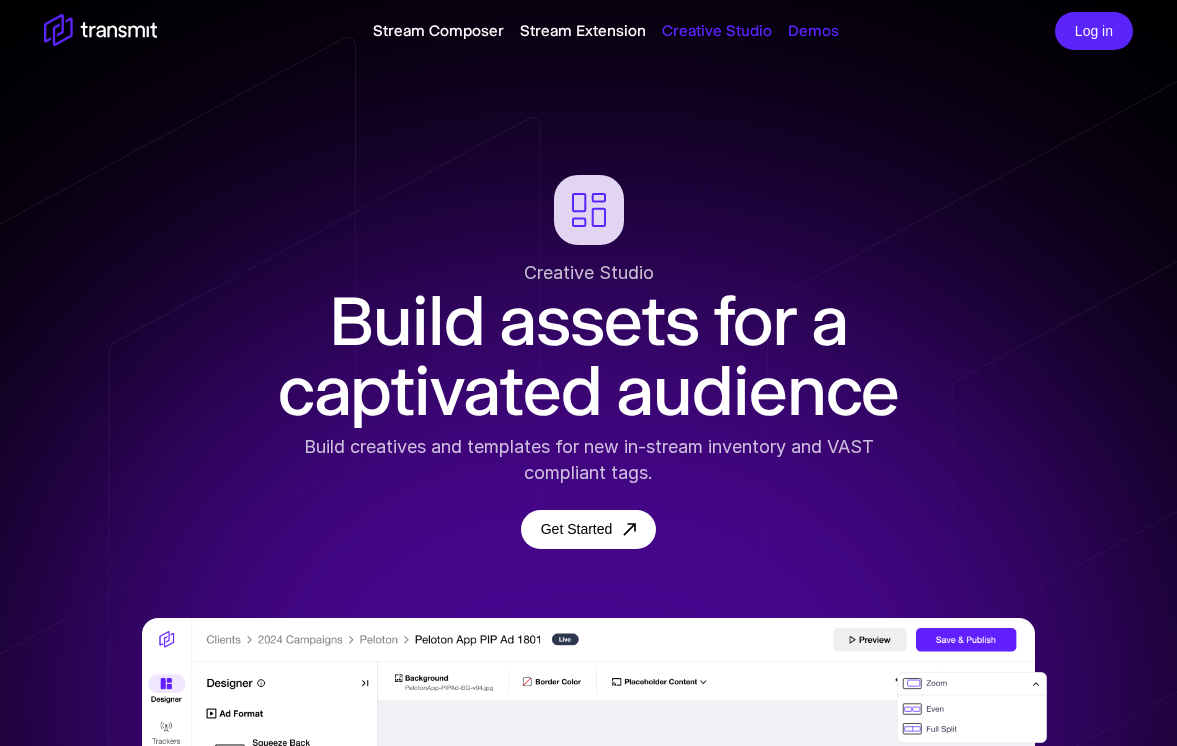 click on "Demos" at bounding box center (813, 31) 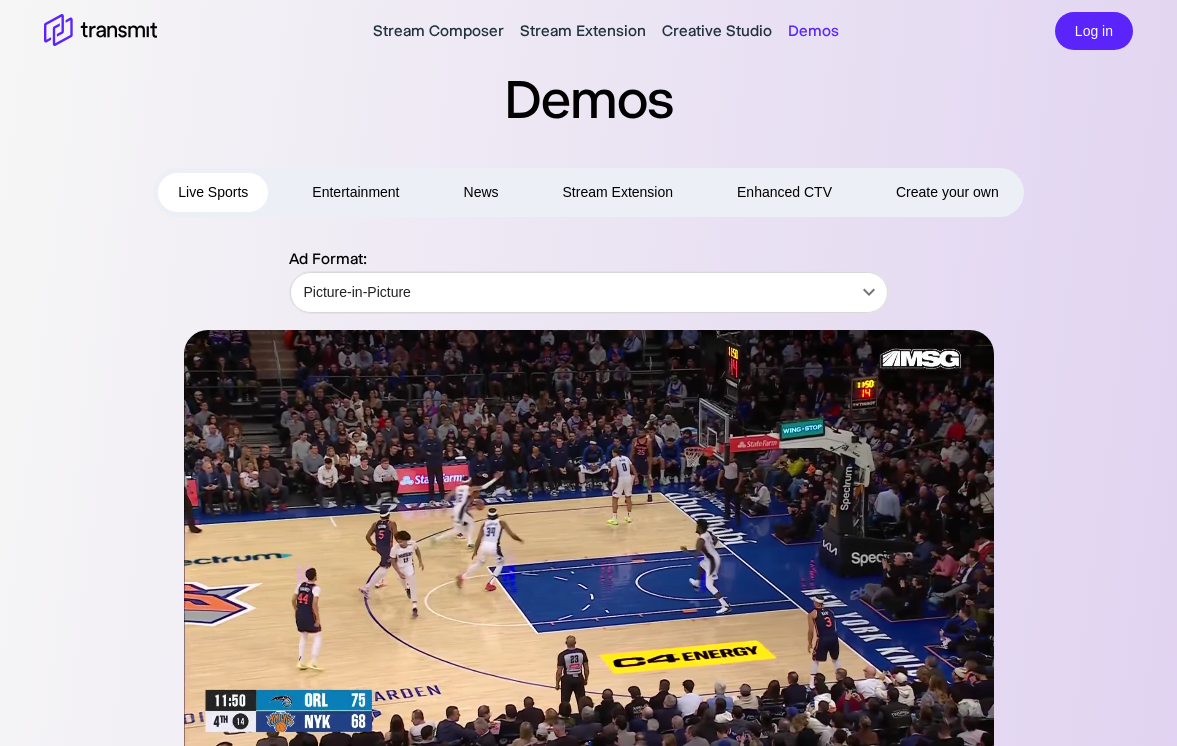 click on "Entertainment" at bounding box center (355, 192) 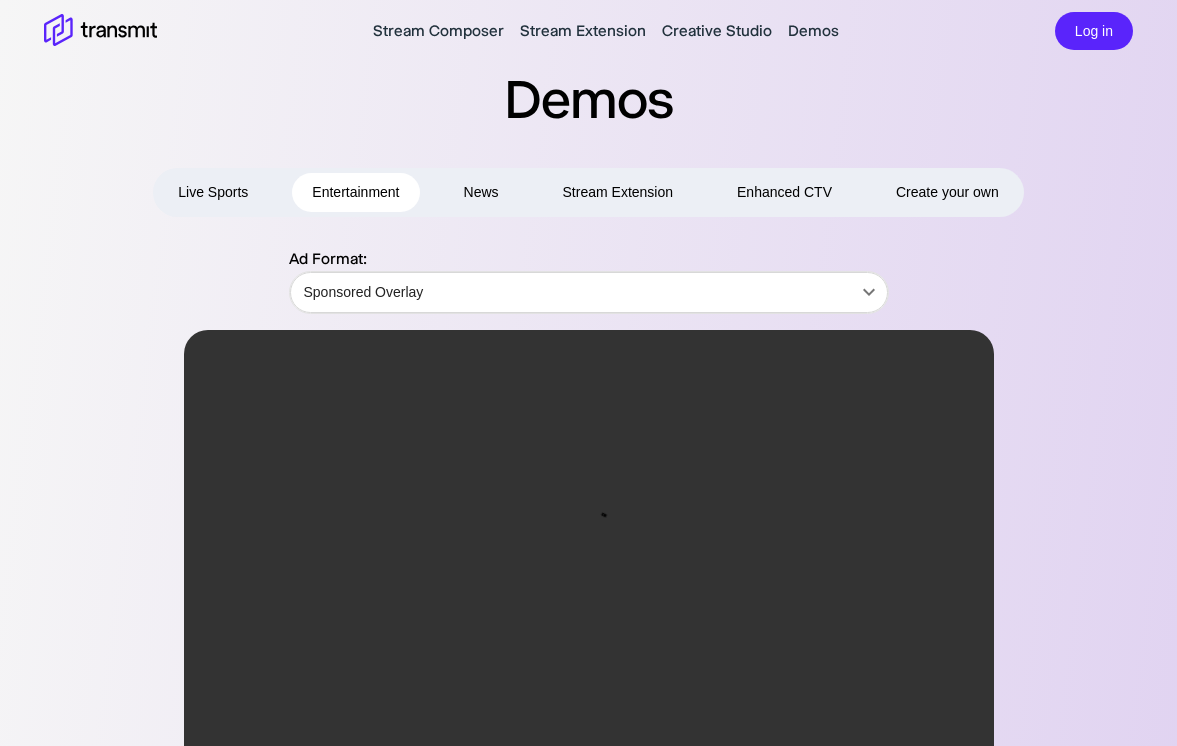 scroll, scrollTop: 0, scrollLeft: 0, axis: both 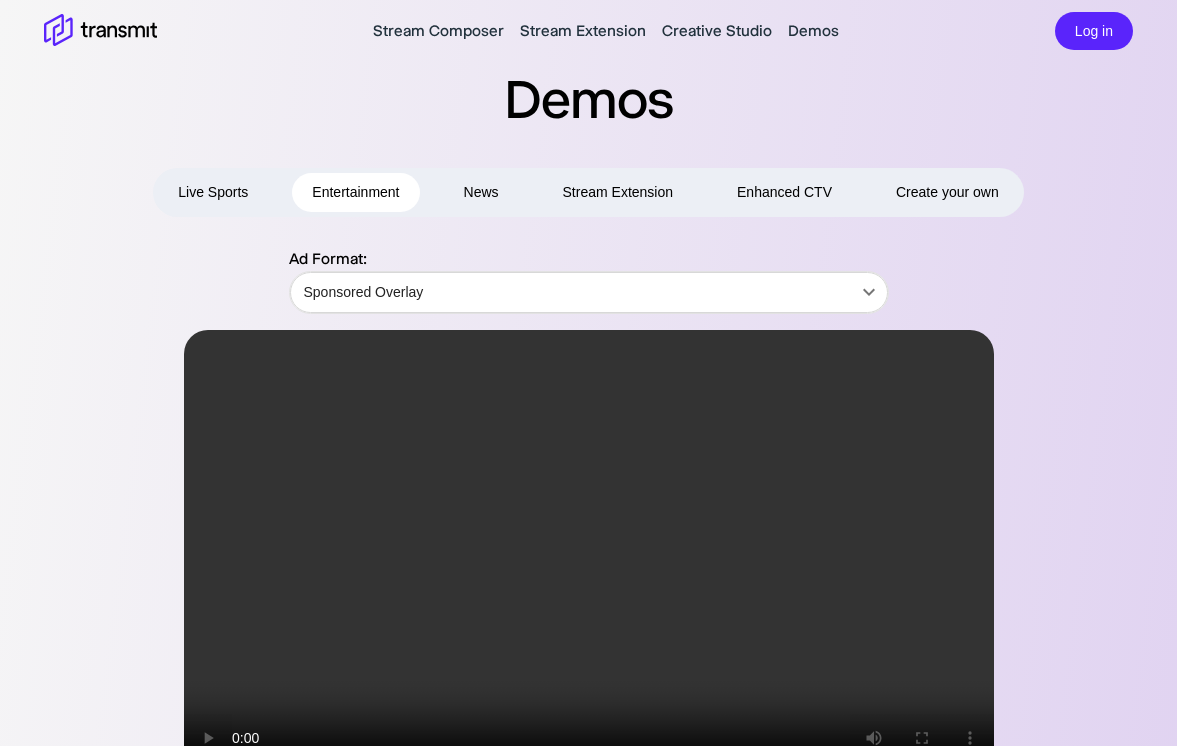 click on "Enhanced CTV" at bounding box center [784, 192] 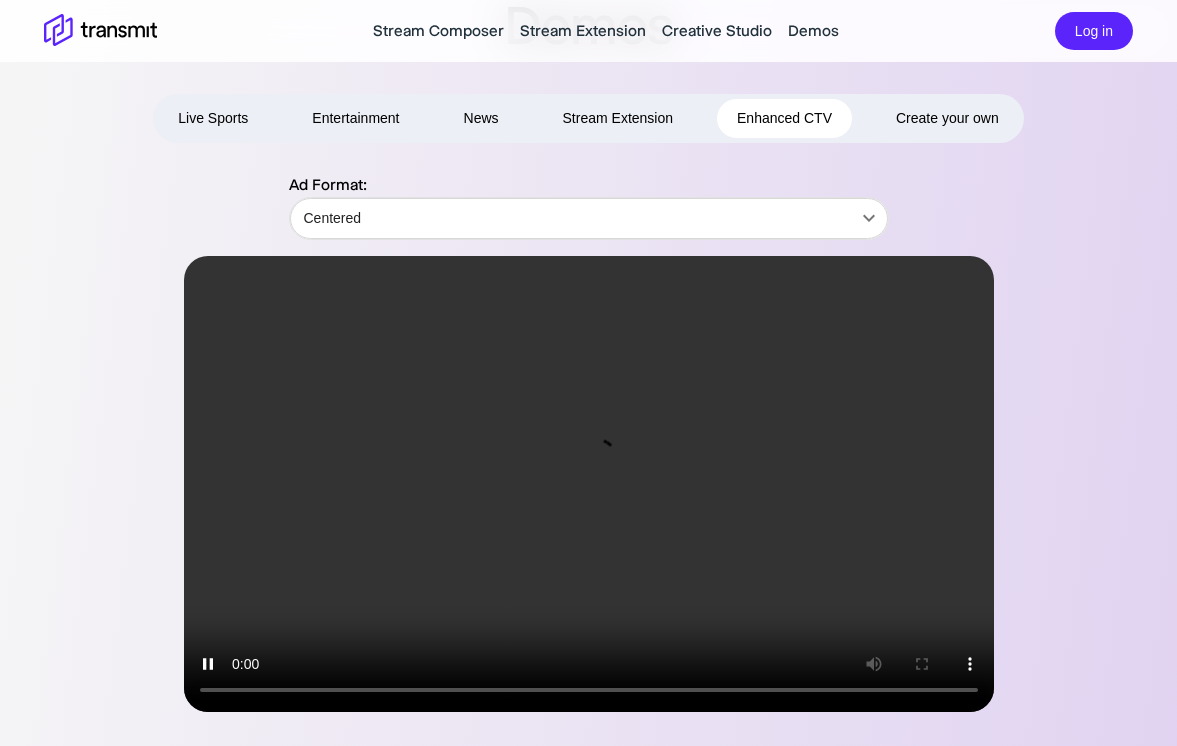 scroll, scrollTop: 66, scrollLeft: 0, axis: vertical 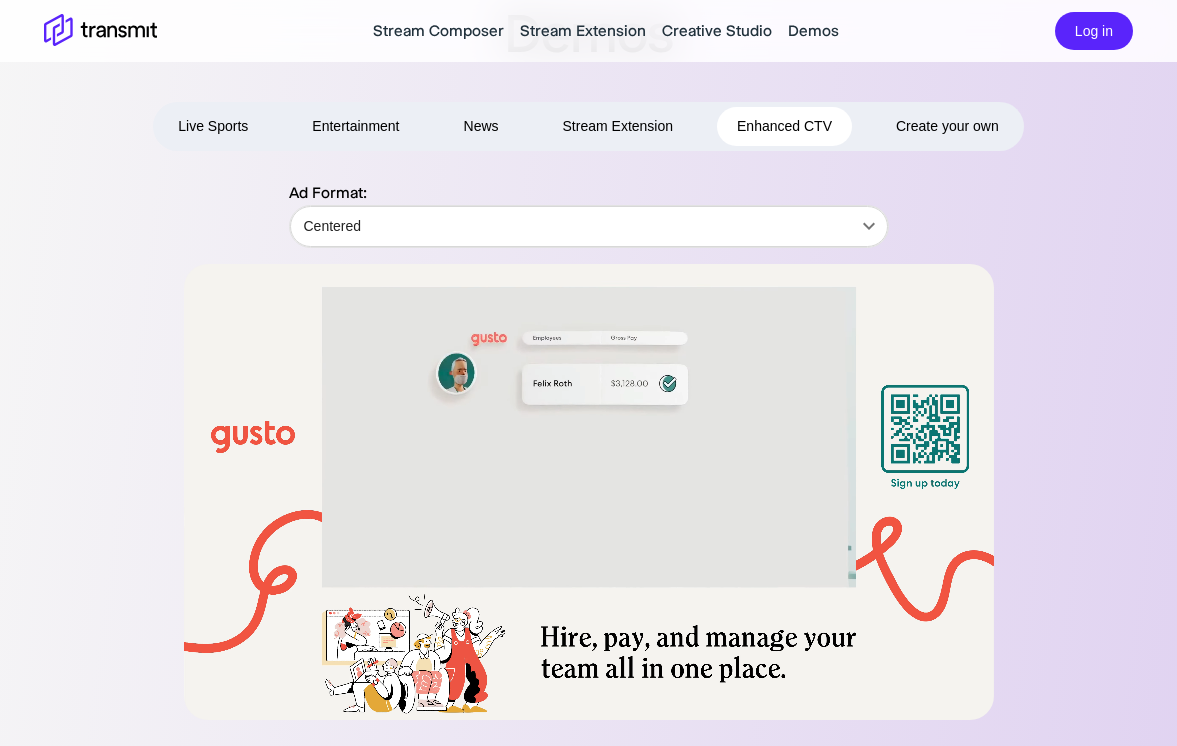 click on "Create your own" at bounding box center (947, 126) 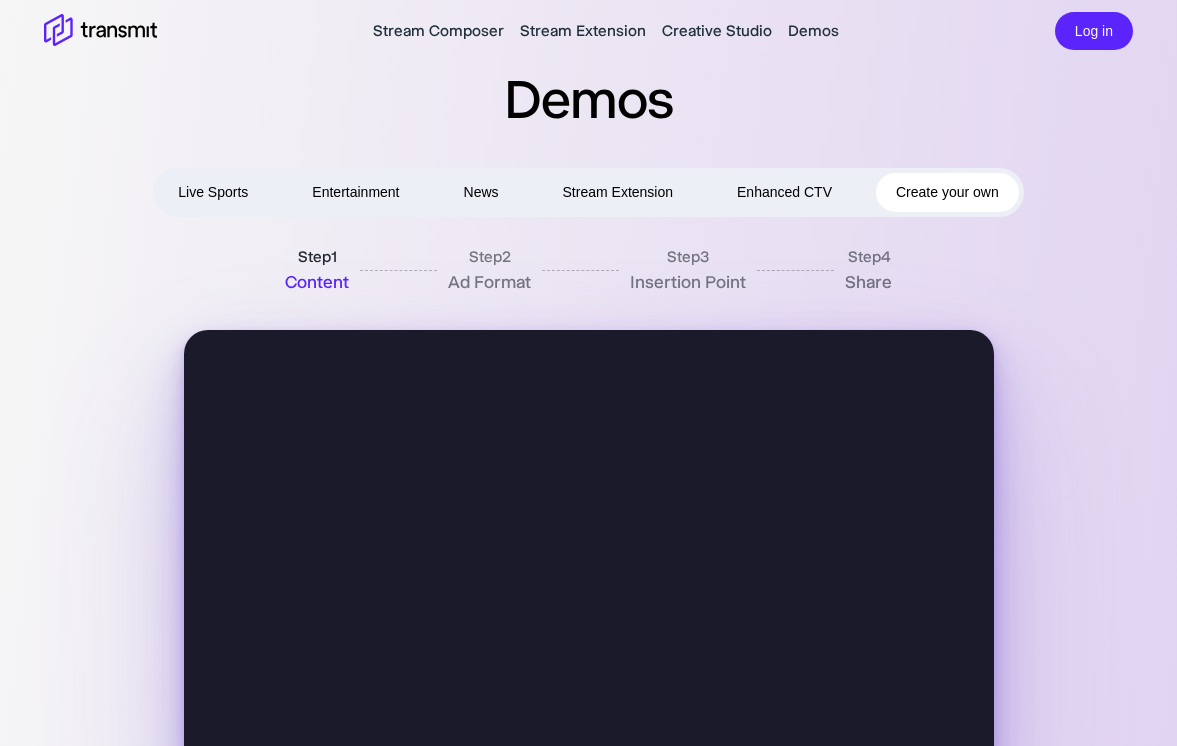 scroll, scrollTop: 0, scrollLeft: 0, axis: both 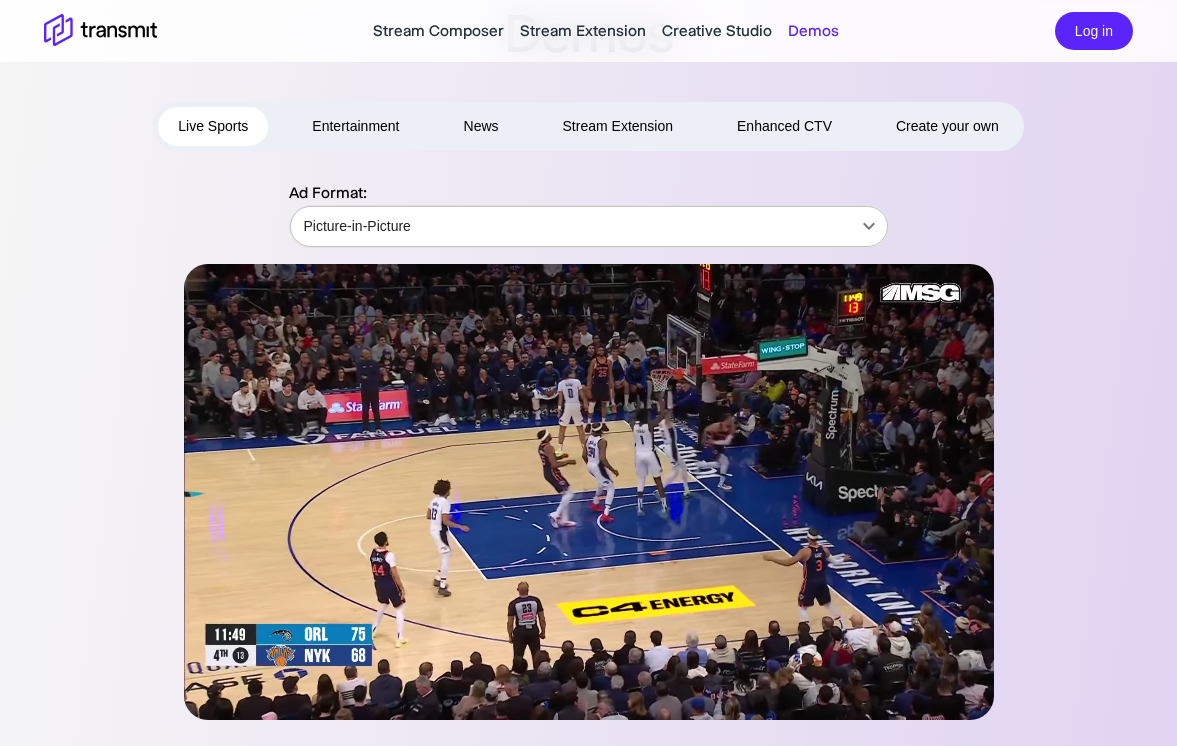 click on "Stream Composer Stream Extension Creative Studio Demos Log in Demos Live Sports Entertainment News Stream Extension Enhanced CTV Create your own Ad Format: Picture-in-Picture Picture-in-Picture ​ Product Stream Composer Stream Extension Creative Studio Demos Careers Press Request a Demo Contact Us Policies Privacy Policy Security Policy Follow Us X Instagram LinkedIn ©  2025  Transmit. All Rights Reserved. Site by   Wheelhouse." at bounding box center (588, 307) 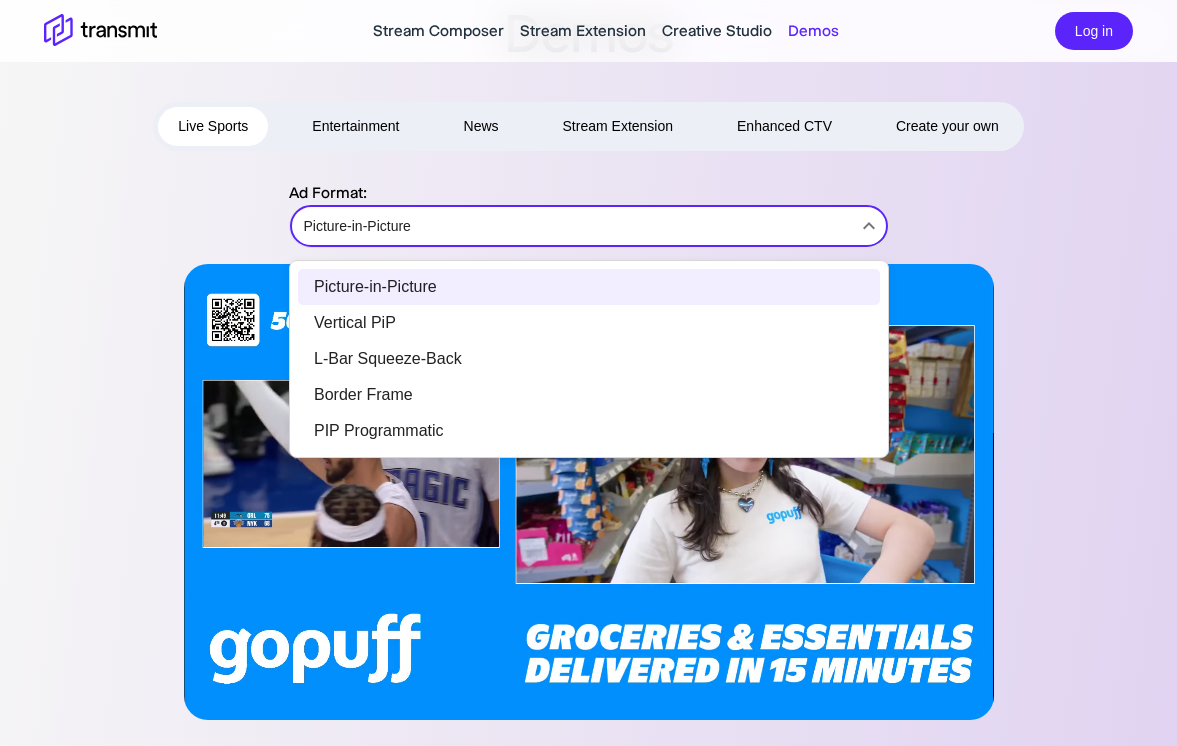 click on "Stream Composer Stream Extension Creative Studio Demos Log in Demos Live Sports Entertainment News Stream Extension Enhanced CTV Create your own Ad Format: Picture-in-Picture Picture-in-Picture ​ Product Stream Composer Stream Extension Creative Studio Demos Careers Press Request a Demo Contact Us Policies Privacy Policy Security Policy Follow Us X Instagram LinkedIn © [YEAR] Transmit. All Rights Reserved. Site by Wheelhouse.
Picture-in-Picture Vertical PiP L-Bar Squeeze-Back Border Frame PIP Programmatic" at bounding box center (588, 307) 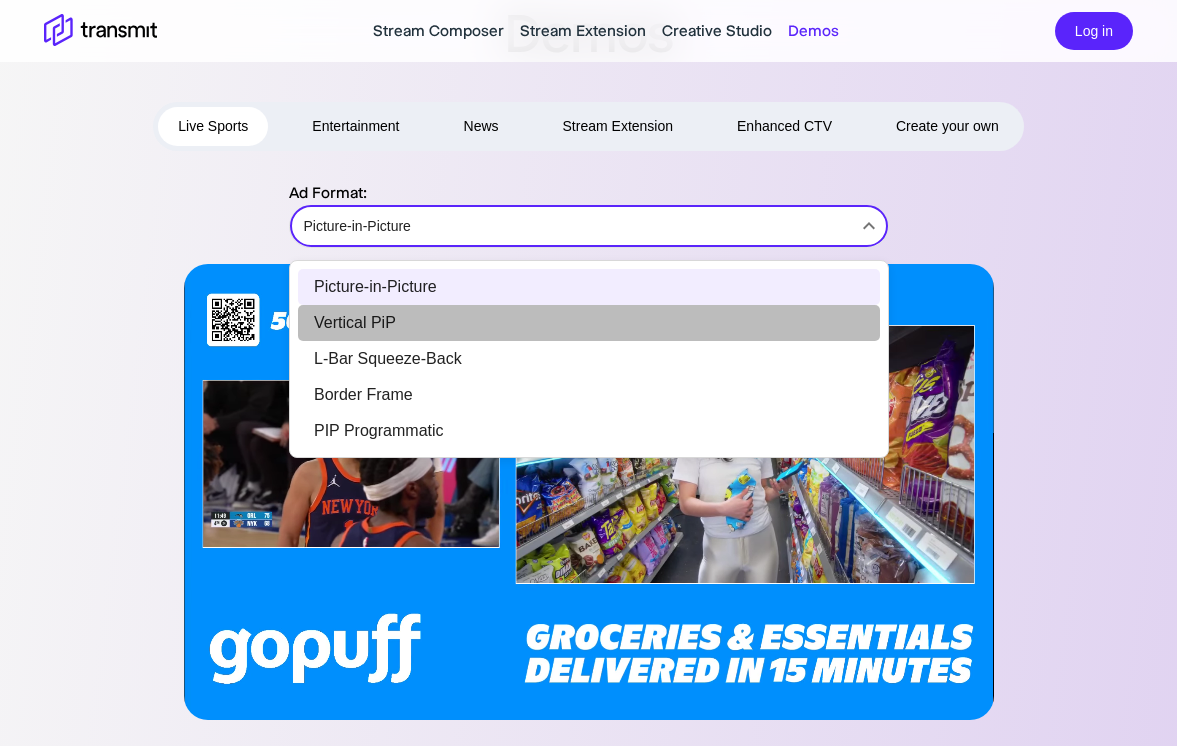 click on "Vertical PiP" at bounding box center (589, 323) 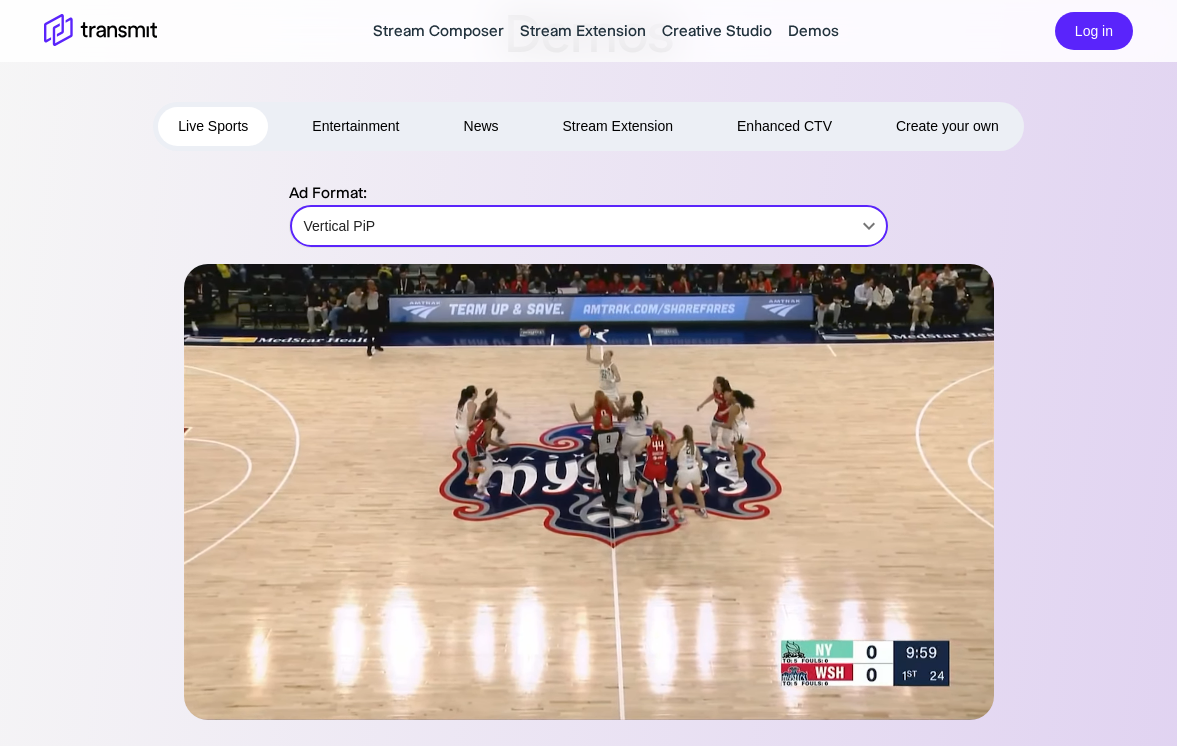 click on "Stream Composer Stream Extension Creative Studio Demos Log in Demos Live Sports Entertainment News Stream Extension Enhanced CTV Create your own Ad Format: Vertical PiP Vertical PiP ​ Product Stream Composer Stream Extension Creative Studio Demos Careers Press Request a Demo Contact Us Policies Privacy Policy Security Policy Follow Us X Instagram LinkedIn © [YEAR] Transmit. All Rights Reserved. Site by Wheelhouse." at bounding box center [588, 307] 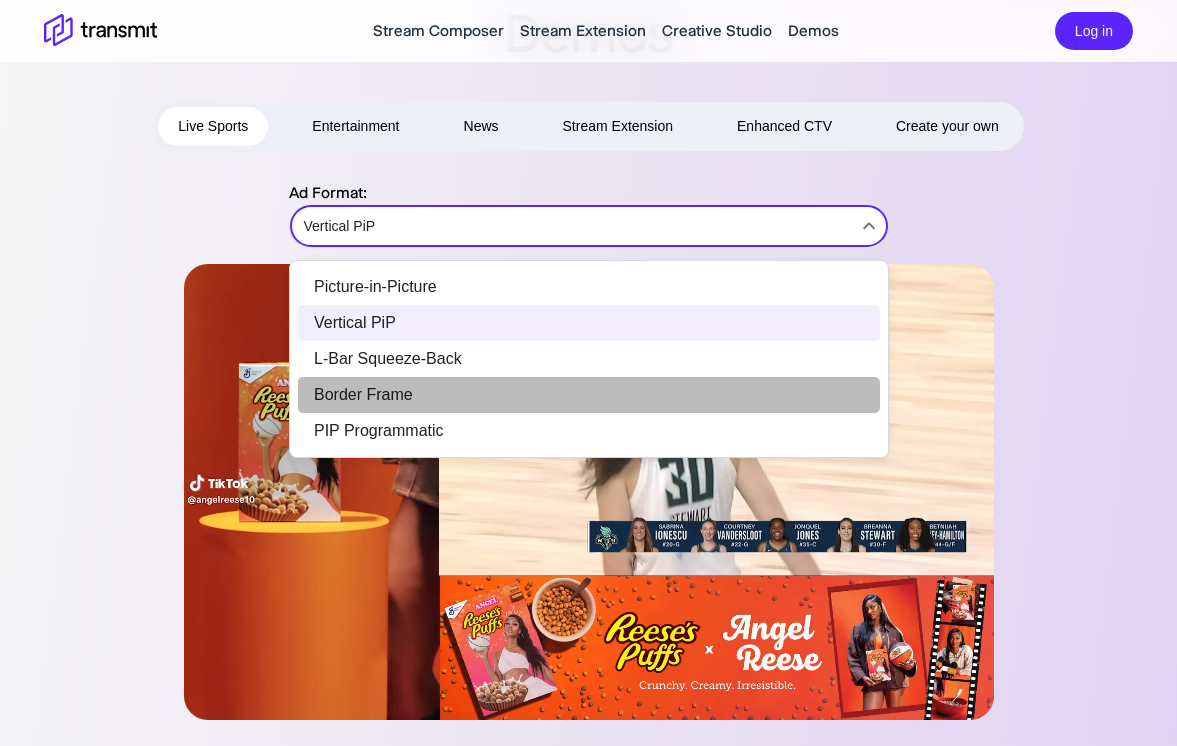 click on "Border Frame" at bounding box center [589, 395] 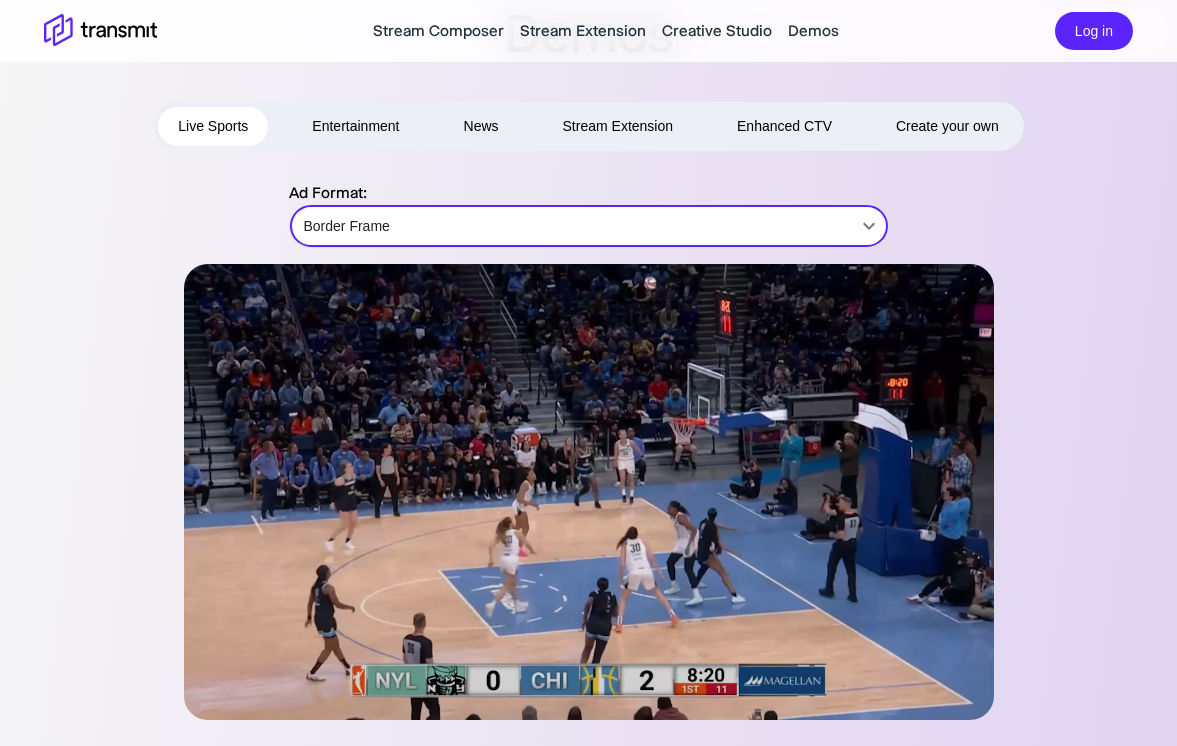 click on "Stream Composer Stream Extension Creative Studio Demos Log in Demos Live Sports Entertainment News Stream Extension Enhanced CTV Create your own Ad Format: Border Frame Border Frame ​ Product Stream Composer Stream Extension Creative Studio Demos Careers Press Request a Demo Contact Us Policies Privacy Policy Security Policy Follow Us X Instagram LinkedIn ©  2025  Transmit. All Rights Reserved. Site by   Wheelhouse." at bounding box center (588, 307) 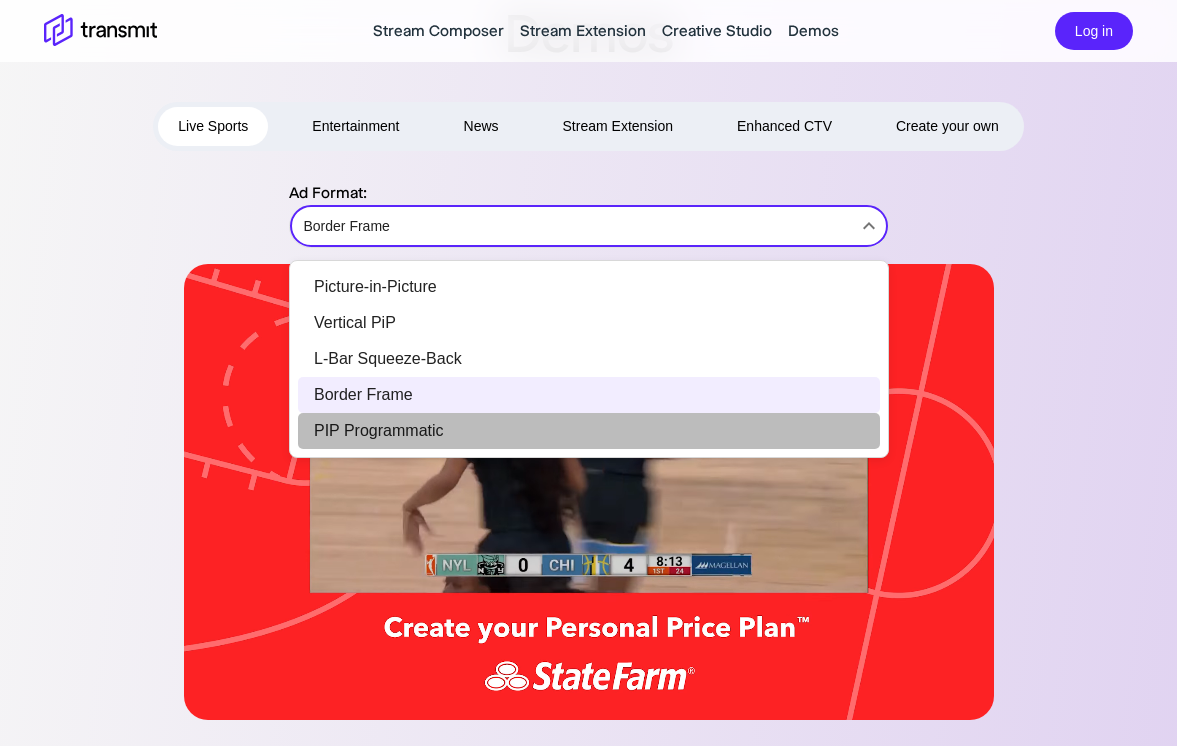 click on "PIP Programmatic" at bounding box center (589, 431) 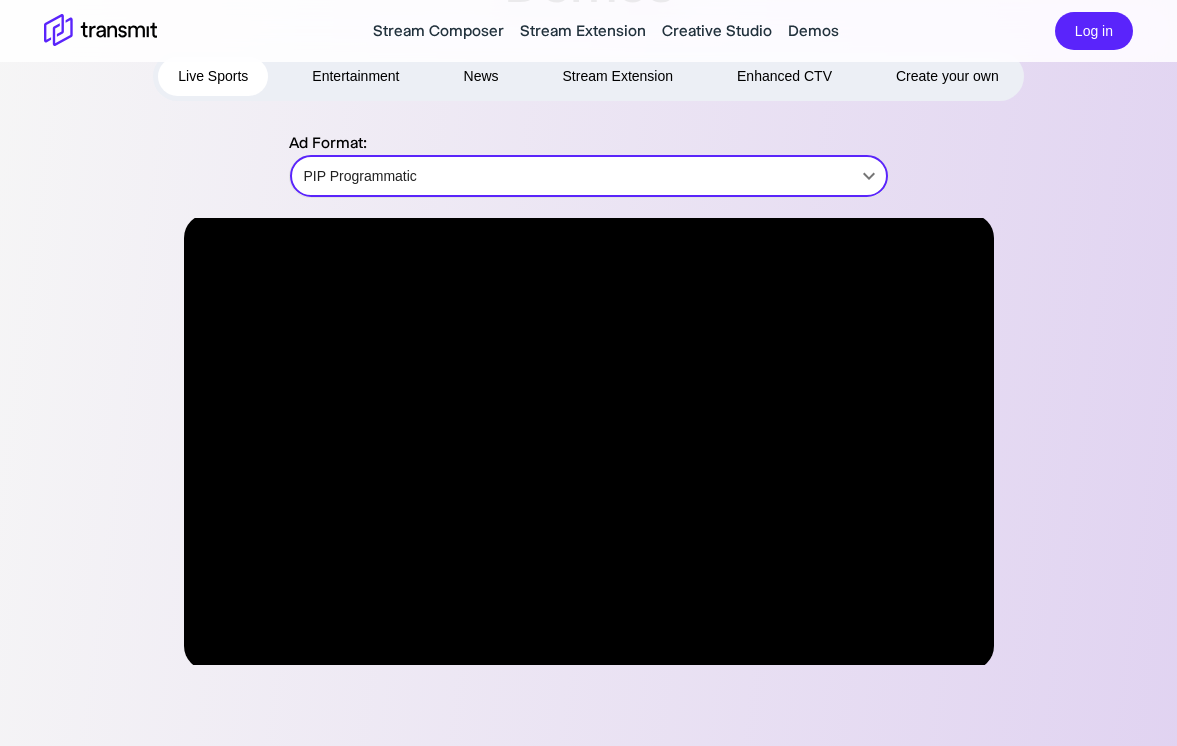 scroll, scrollTop: 116, scrollLeft: 0, axis: vertical 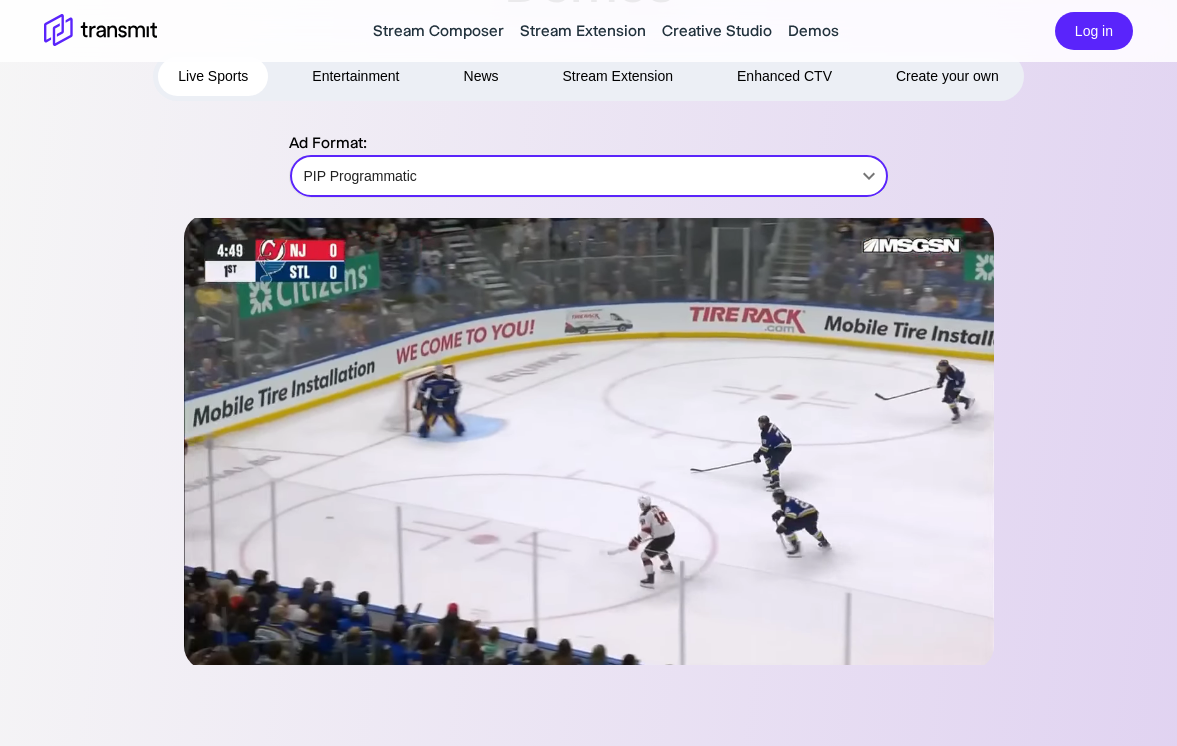 click on "Stream Composer Stream Extension Creative Studio Demos Log in Demos Live Sports Entertainment News Stream Extension Enhanced CTV Create your own Ad Format: PIP Programmatic PIP Programmatic ​ Product Stream Composer Stream Extension Creative Studio Demos Careers Press Request a Demo Contact Us Policies Privacy Policy Security Policy Follow Us X Instagram LinkedIn © [YEAR] Transmit. All Rights Reserved. Site by Wheelhouse." at bounding box center [588, 257] 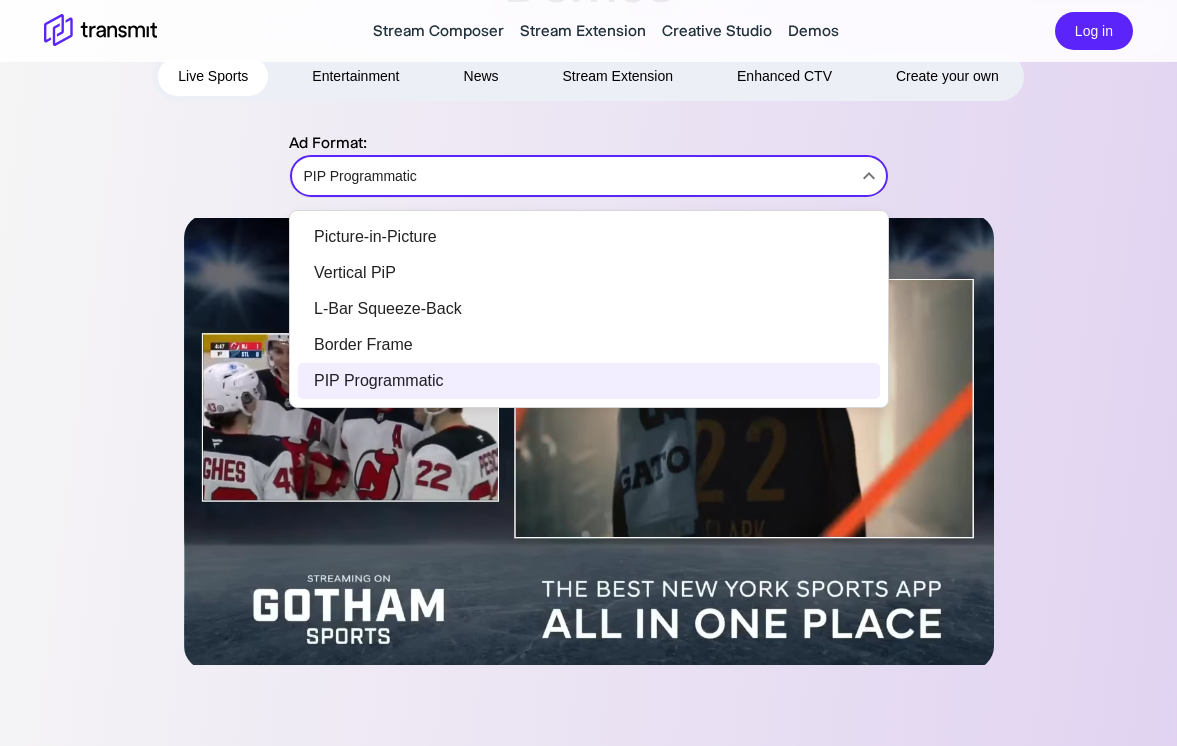 click on "Picture-in-Picture" at bounding box center [589, 237] 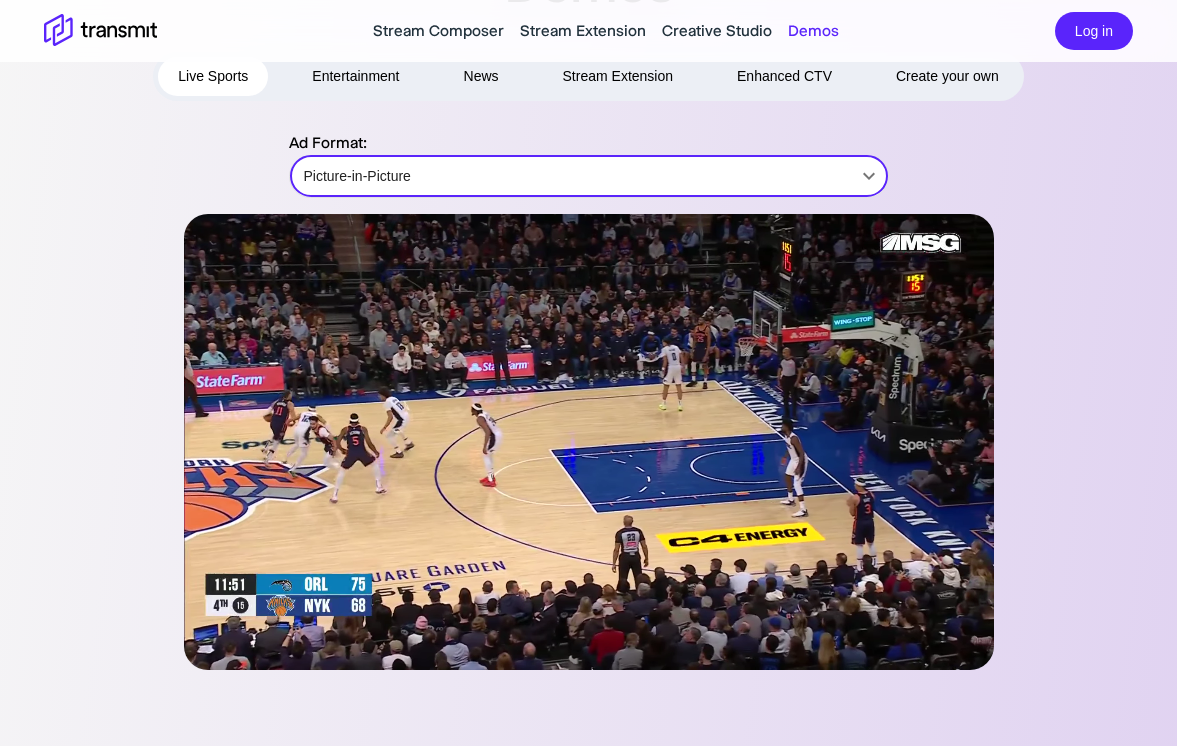 click on "Stream Composer Stream Extension Creative Studio Demos Log in Demos Live Sports Entertainment News Stream Extension Enhanced CTV Create your own Ad Format: Picture-in-Picture Picture-in-Picture ​ Product Stream Composer Stream Extension Creative Studio Demos Careers Press Request a Demo Contact Us Policies Privacy Policy Security Policy Follow Us X Instagram LinkedIn ©  2025  Transmit. All Rights Reserved. Site by   Wheelhouse." at bounding box center (588, 257) 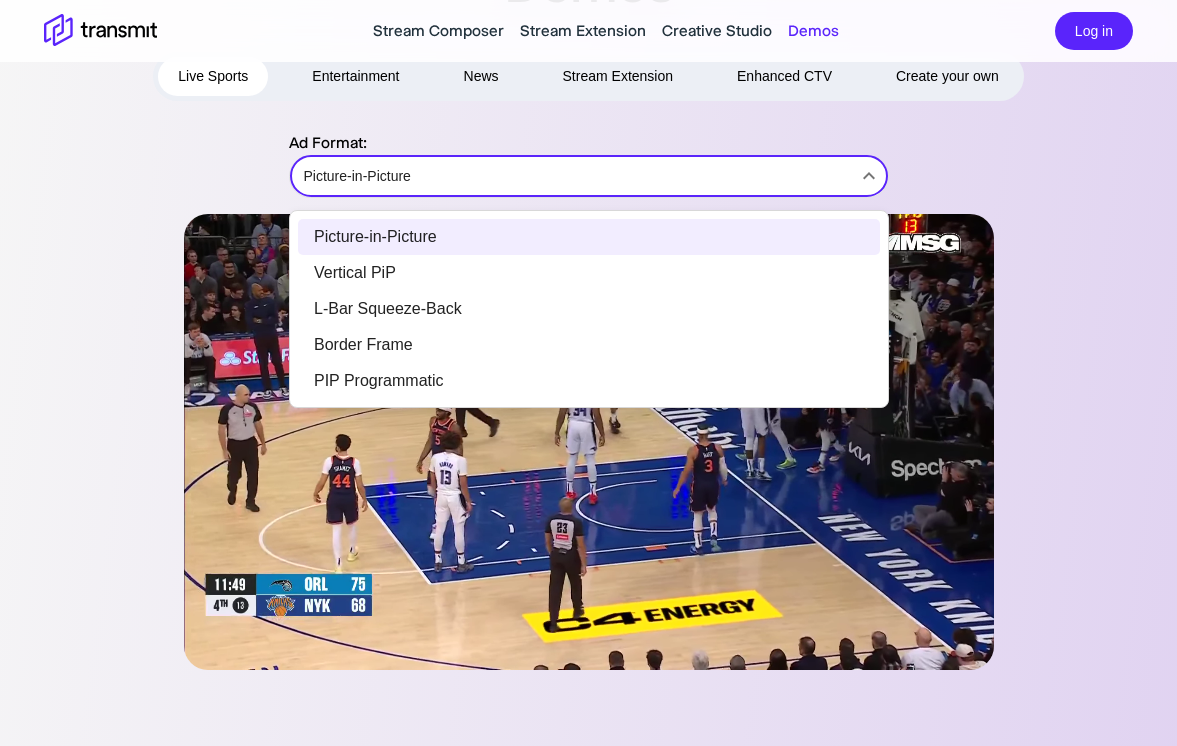 click on "PIP Programmatic" at bounding box center [589, 381] 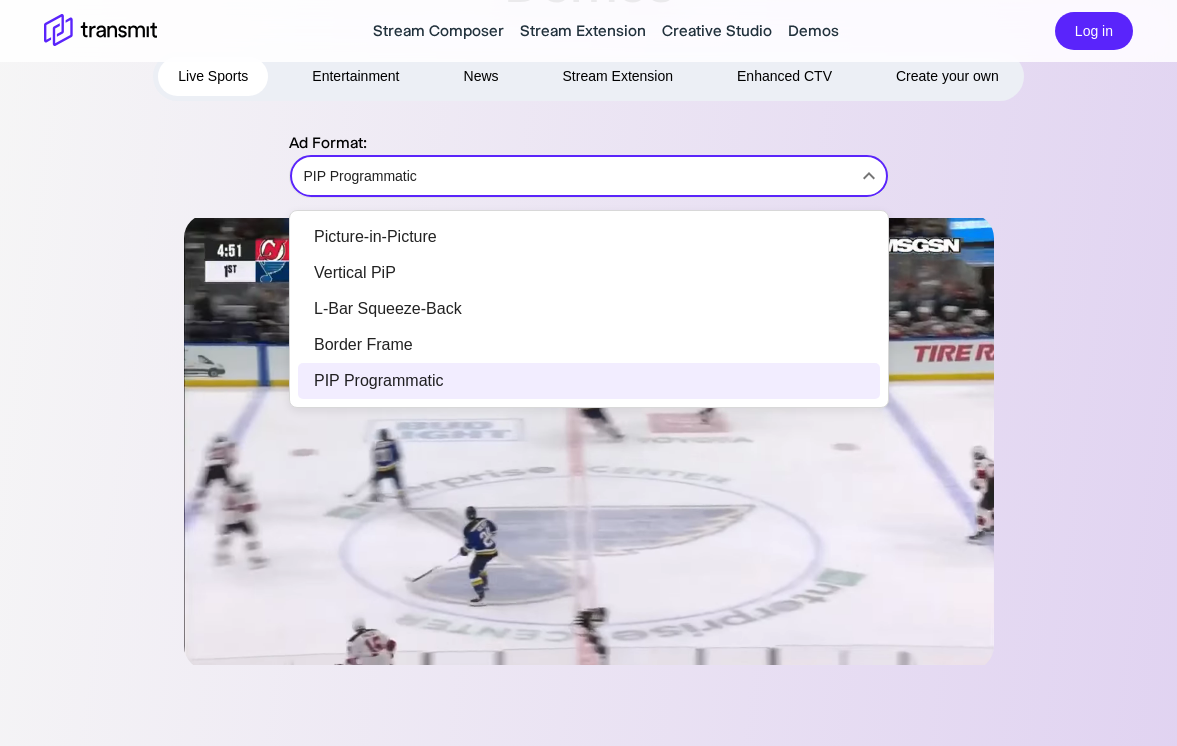 click on "Stream Composer Stream Extension Creative Studio Demos Log in Demos Live Sports Entertainment News Stream Extension Enhanced CTV Create your own Ad Format: PIP Programmatic PIP Programmatic ​ Product Stream Composer Stream Extension Creative Studio Demos Careers Press Request a Demo Contact Us Policies Privacy Policy Security Policy Follow Us X Instagram LinkedIn © [YEAR] Transmit. All Rights Reserved. Site by Wheelhouse.
Picture-in-Picture Vertical PiP L-Bar Squeeze-Back Border Frame PIP Programmatic" at bounding box center (588, 257) 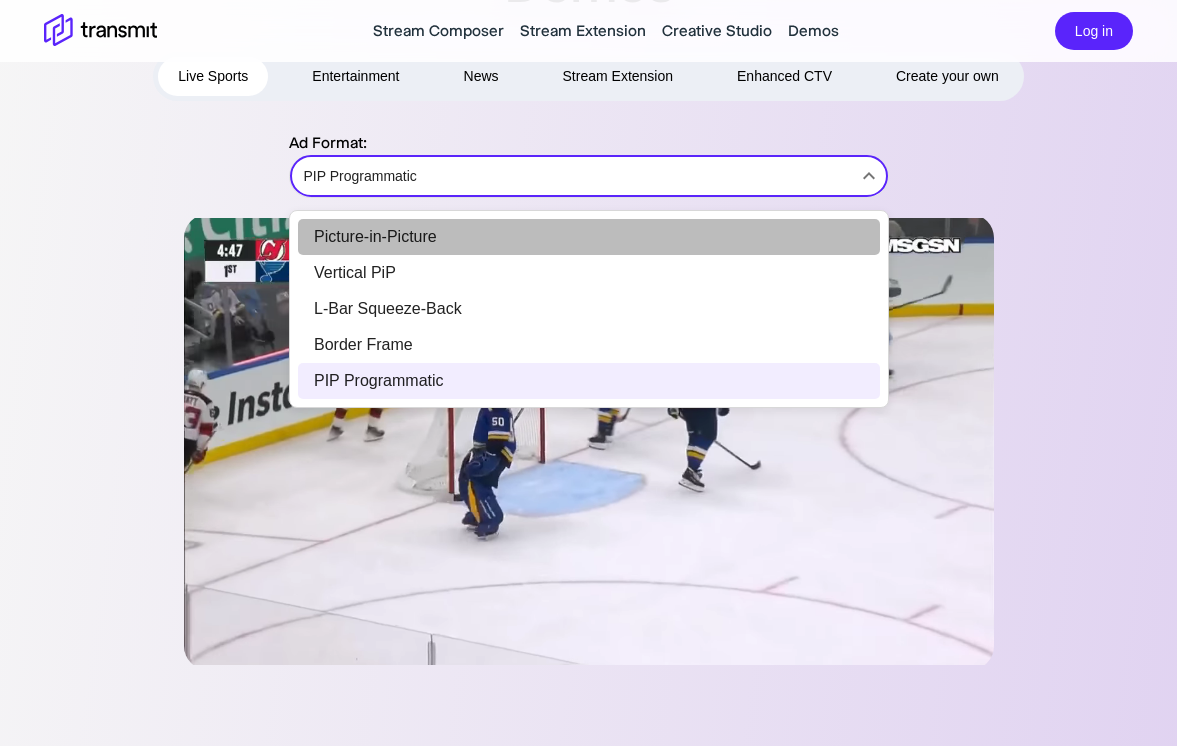click on "Picture-in-Picture" at bounding box center (589, 237) 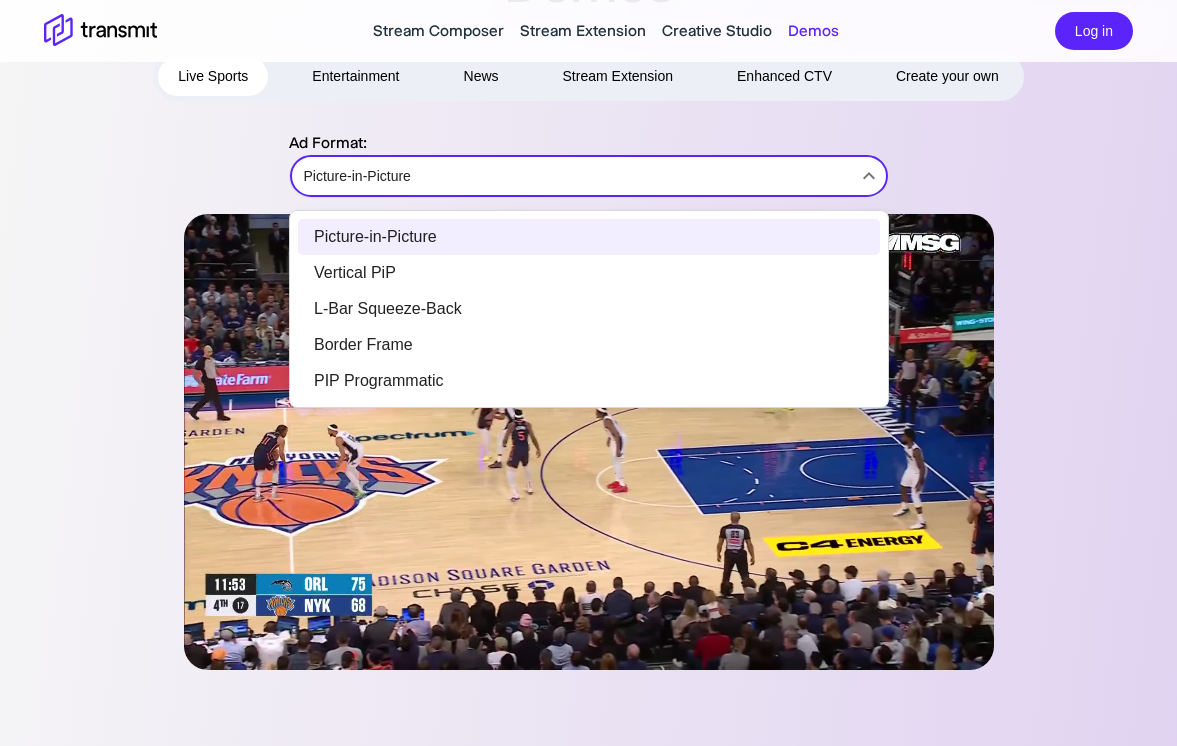 drag, startPoint x: 446, startPoint y: 169, endPoint x: 444, endPoint y: 194, distance: 25.079872 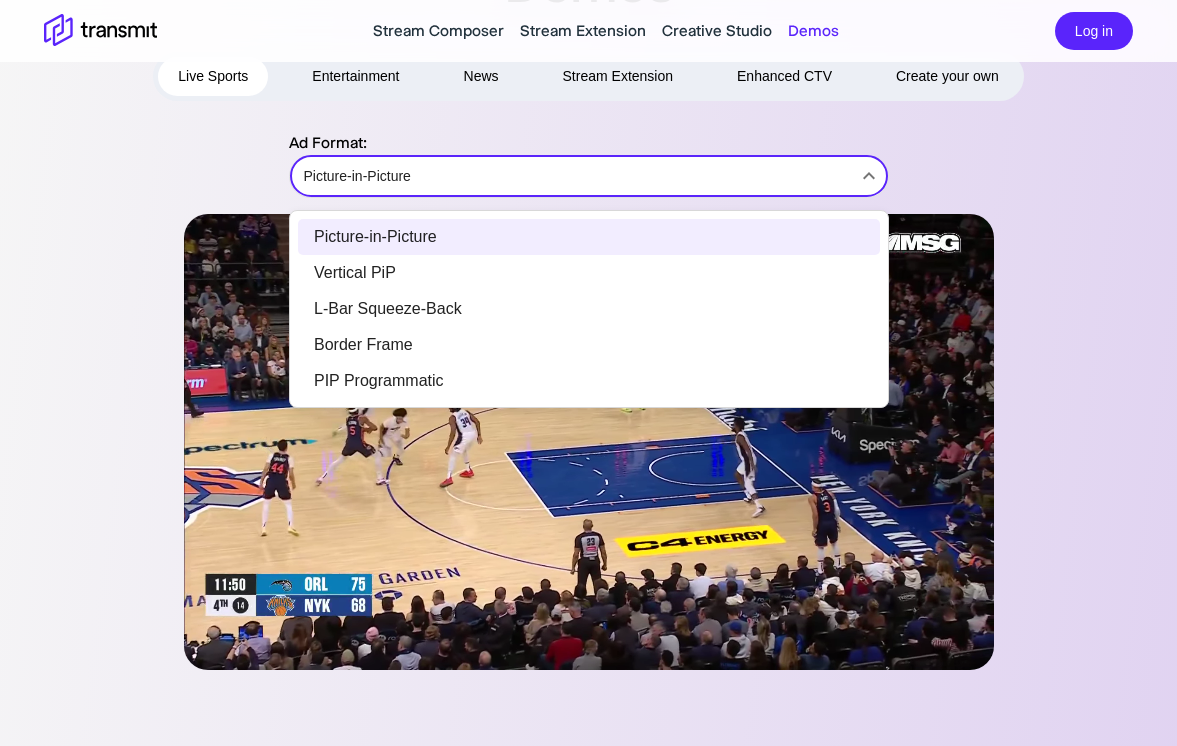 click on "Stream Composer Stream Extension Creative Studio Demos Log in Demos Live Sports Entertainment News Stream Extension Enhanced CTV Create your own Ad Format: Picture-in-Picture Picture-in-Picture ​ Product Stream Composer Stream Extension Creative Studio Demos Careers Press Request a Demo Contact Us Policies Privacy Policy Security Policy Follow Us X Instagram LinkedIn © [YEAR] Transmit. All Rights Reserved. Site by Wheelhouse.
Picture-in-Picture Vertical PiP L-Bar Squeeze-Back Border Frame PIP Programmatic" at bounding box center (588, 257) 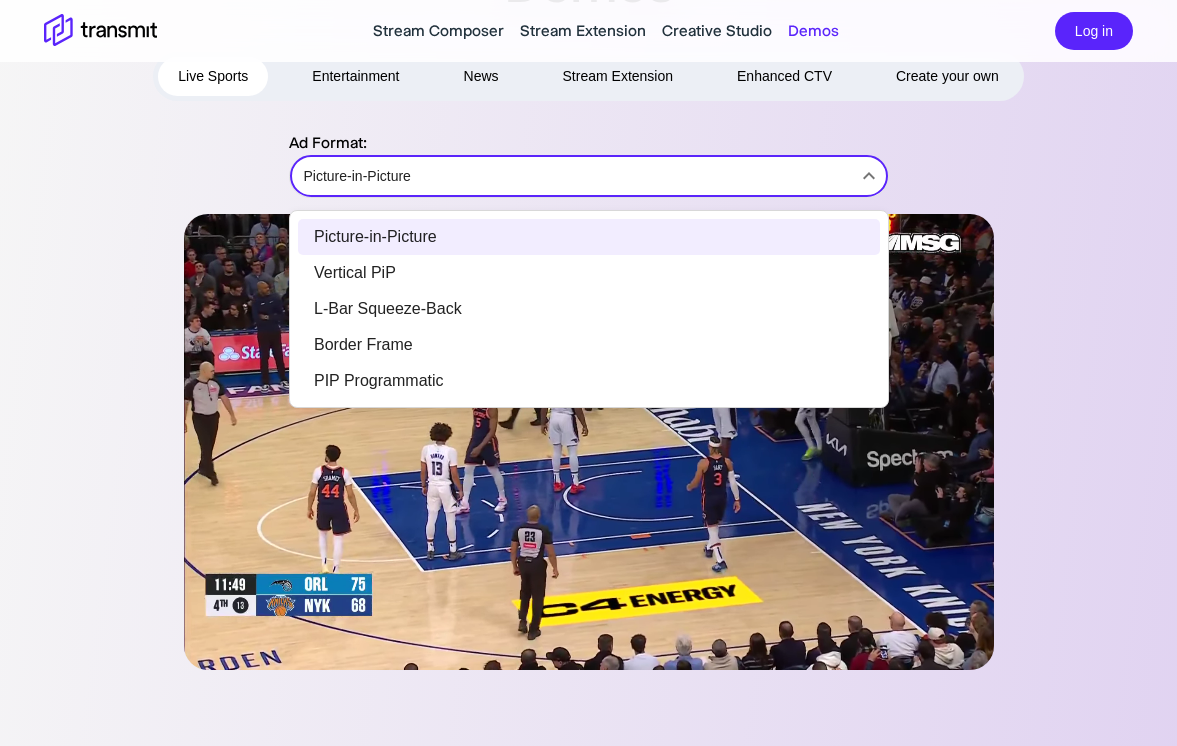 click on "PIP Programmatic" at bounding box center [589, 381] 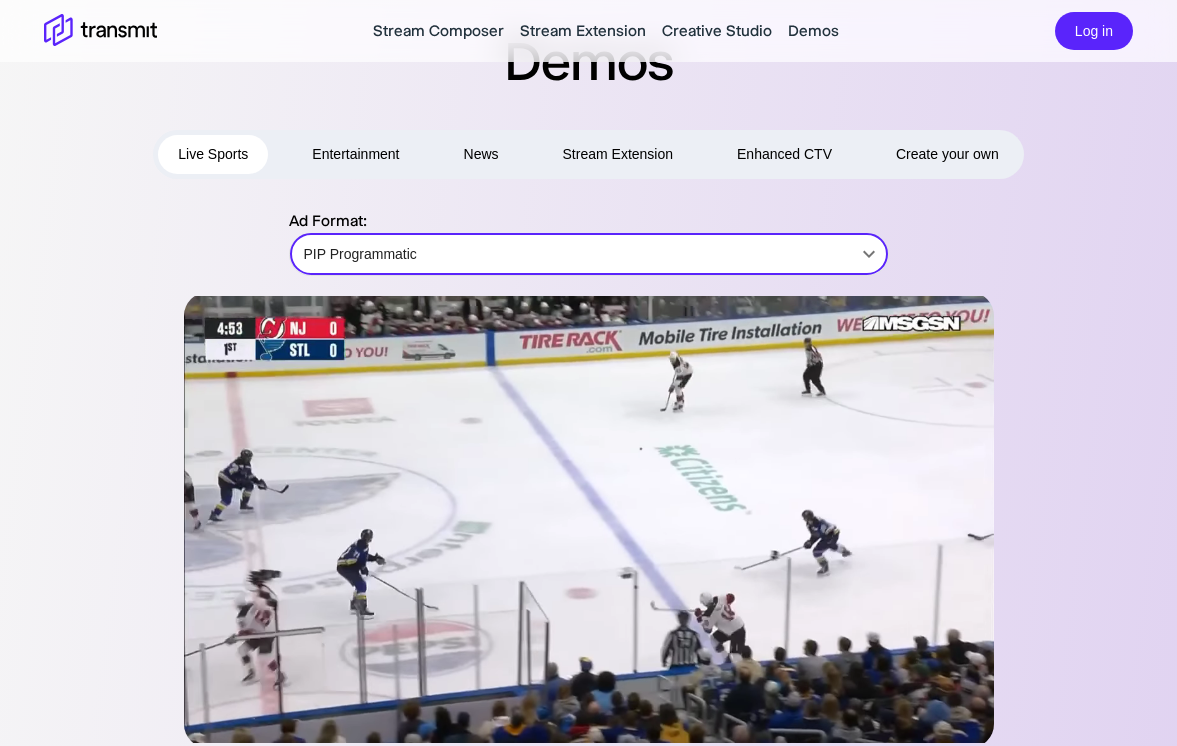 scroll, scrollTop: 40, scrollLeft: 0, axis: vertical 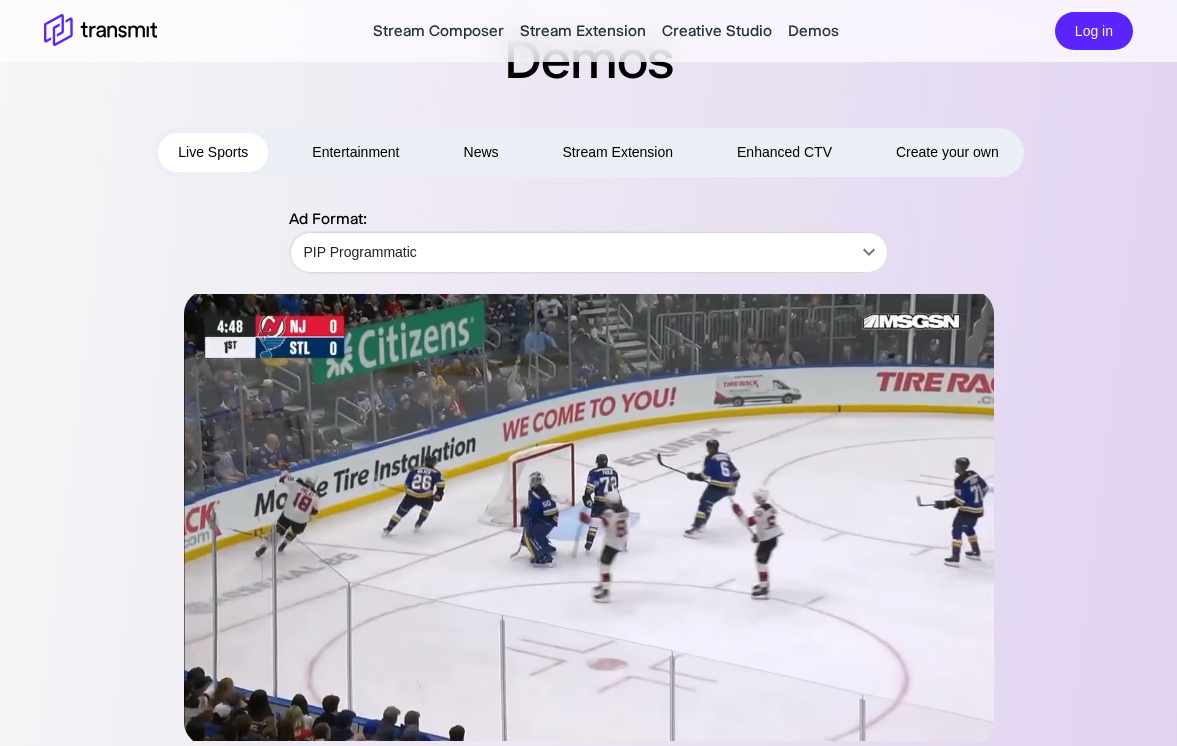 click on "Stream Extension" at bounding box center [618, 152] 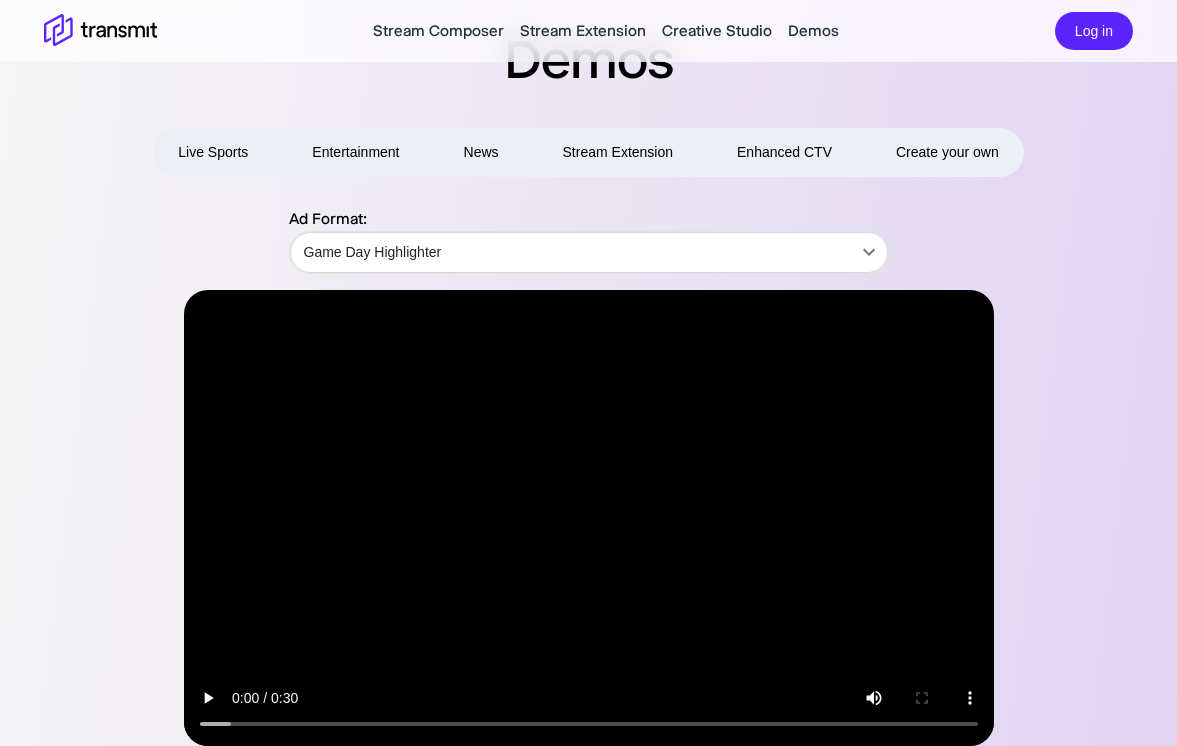scroll, scrollTop: 101, scrollLeft: 0, axis: vertical 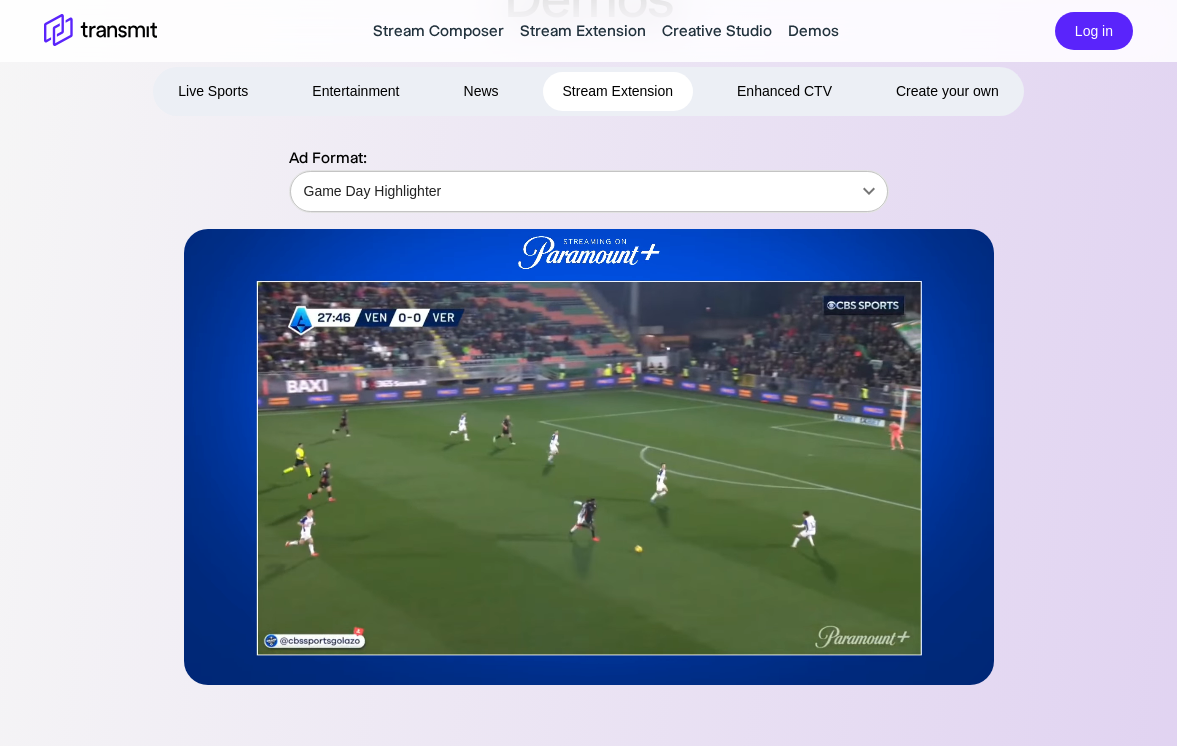 click on "Stream Composer Stream Extension Creative Studio Demos Log in Demos Live Sports Entertainment News Stream Extension Enhanced CTV Create your own Ad Format: Game Day Highlighter Game Day Highlighter ​ Product Stream Composer Stream Extension Creative Studio Demos Careers Press Request a Demo Contact Us Policies Privacy Policy Security Policy Follow Us X Instagram LinkedIn © [YEAR] Transmit. All Rights Reserved. Site by Wheelhouse." at bounding box center [588, 272] 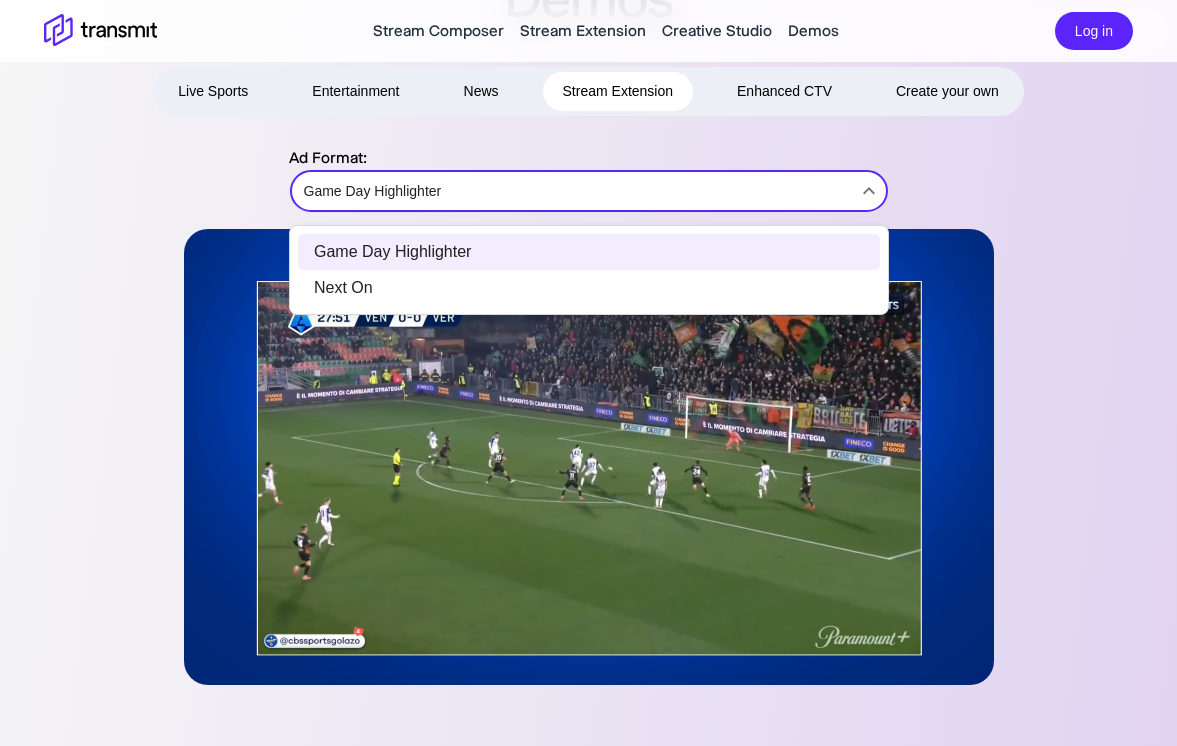 click at bounding box center (588, 373) 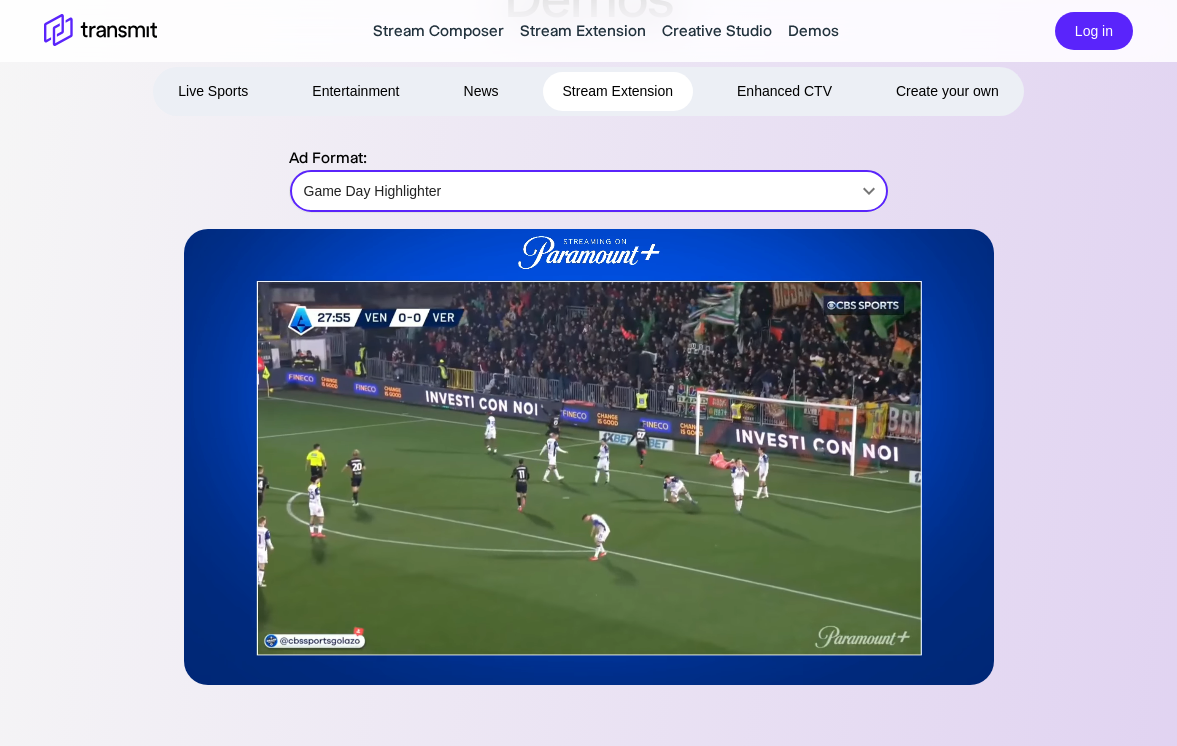 click on "Stream Composer Stream Extension Creative Studio Demos Log in Demos Live Sports Entertainment News Stream Extension Enhanced CTV Create your own Ad Format: Game Day Highlighter Game Day Highlighter ​ Product Stream Composer Stream Extension Creative Studio Demos Careers Press Request a Demo Contact Us Policies Privacy Policy Security Policy Follow Us X Instagram LinkedIn © [YEAR] Transmit. All Rights Reserved. Site by Wheelhouse." at bounding box center (588, 272) 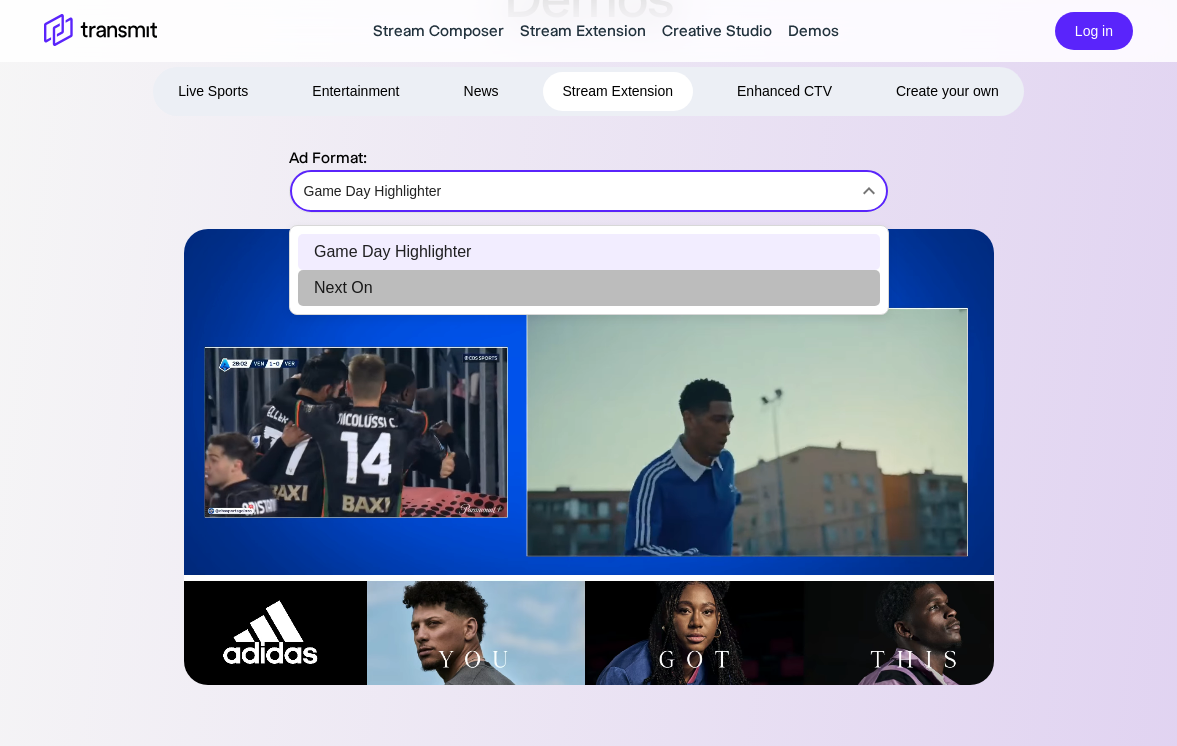 click on "Next On" at bounding box center [589, 288] 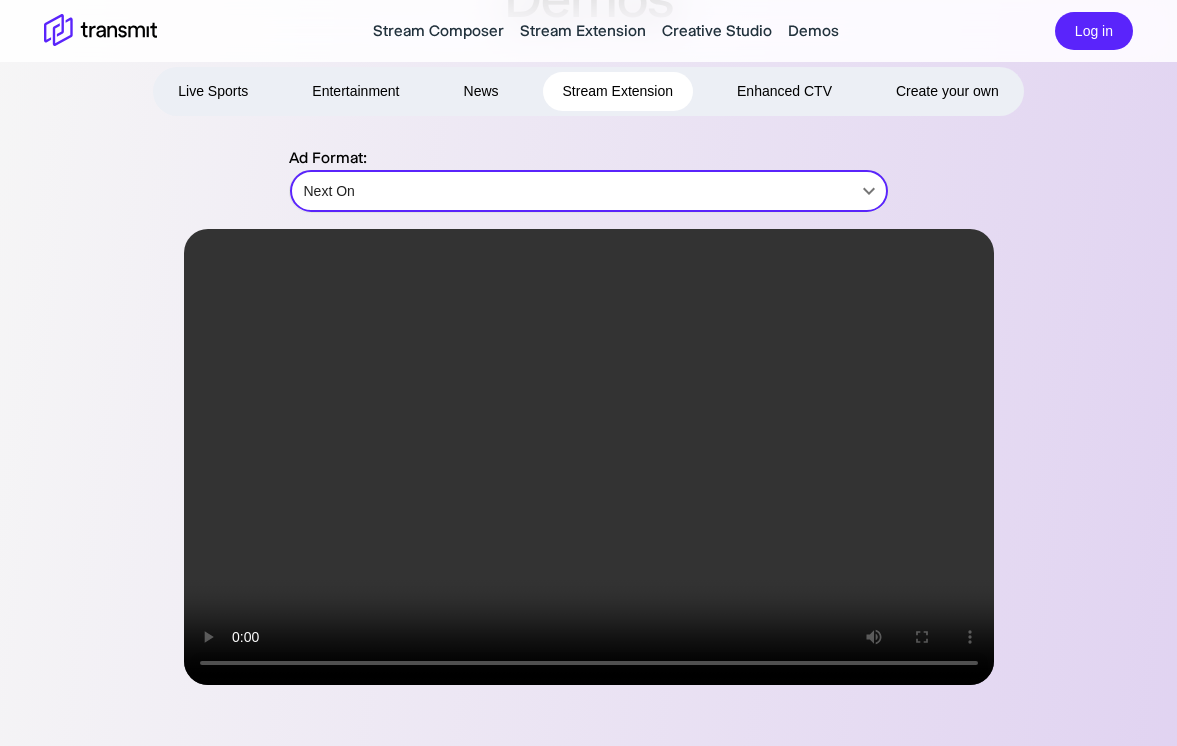 click on "Stream Composer Stream Extension Creative Studio Demos Log in Demos Live Sports Entertainment News Stream Extension Enhanced CTV Create your own Ad Format: Next On Next On ​ Product Stream Composer Stream Extension Creative Studio Demos Careers Press Request a Demo Contact Us Policies Privacy Policy Security Policy Follow Us X Instagram LinkedIn © [YEAR] Transmit. All Rights Reserved. Site by Wheelhouse." at bounding box center [588, 272] 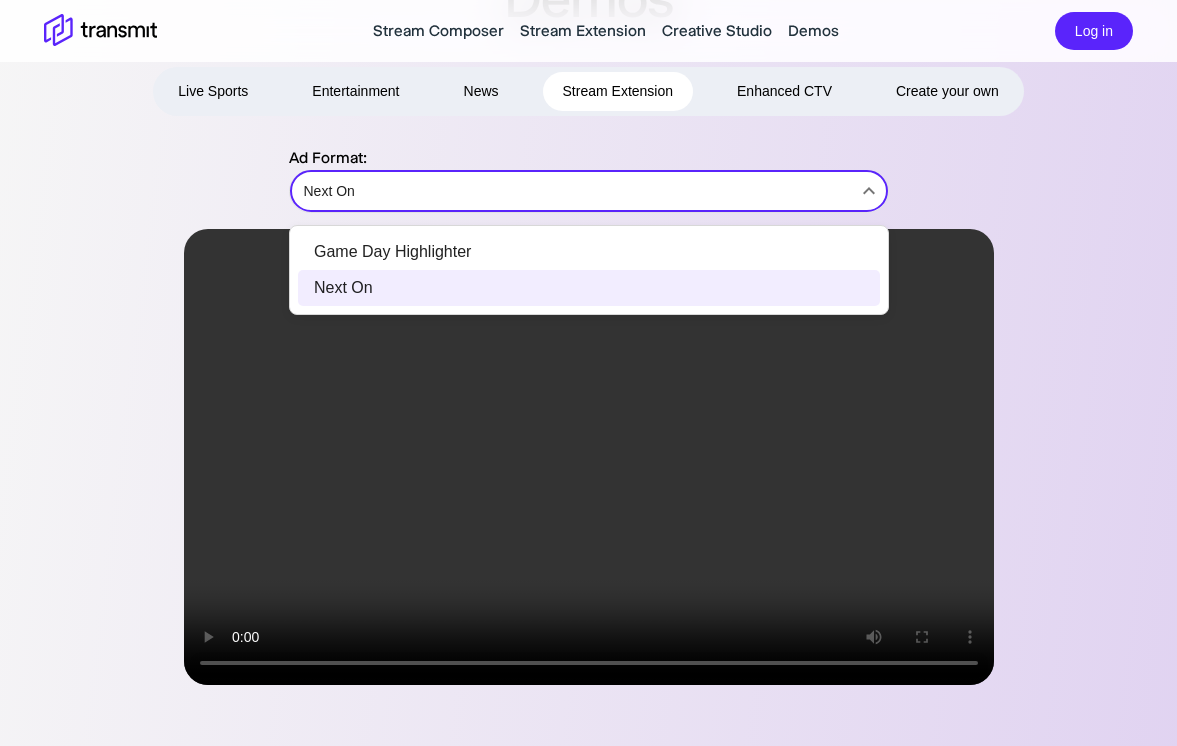 click on "Game Day Highlighter" at bounding box center (589, 252) 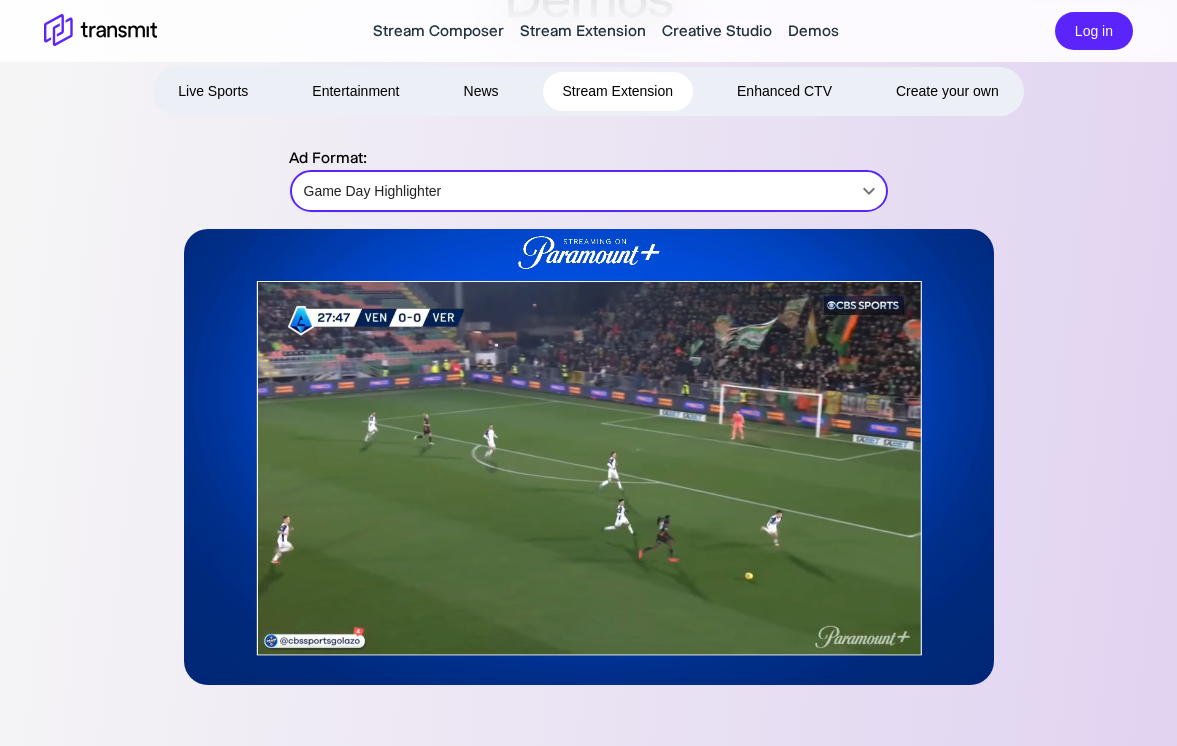 click on "News" at bounding box center [481, 91] 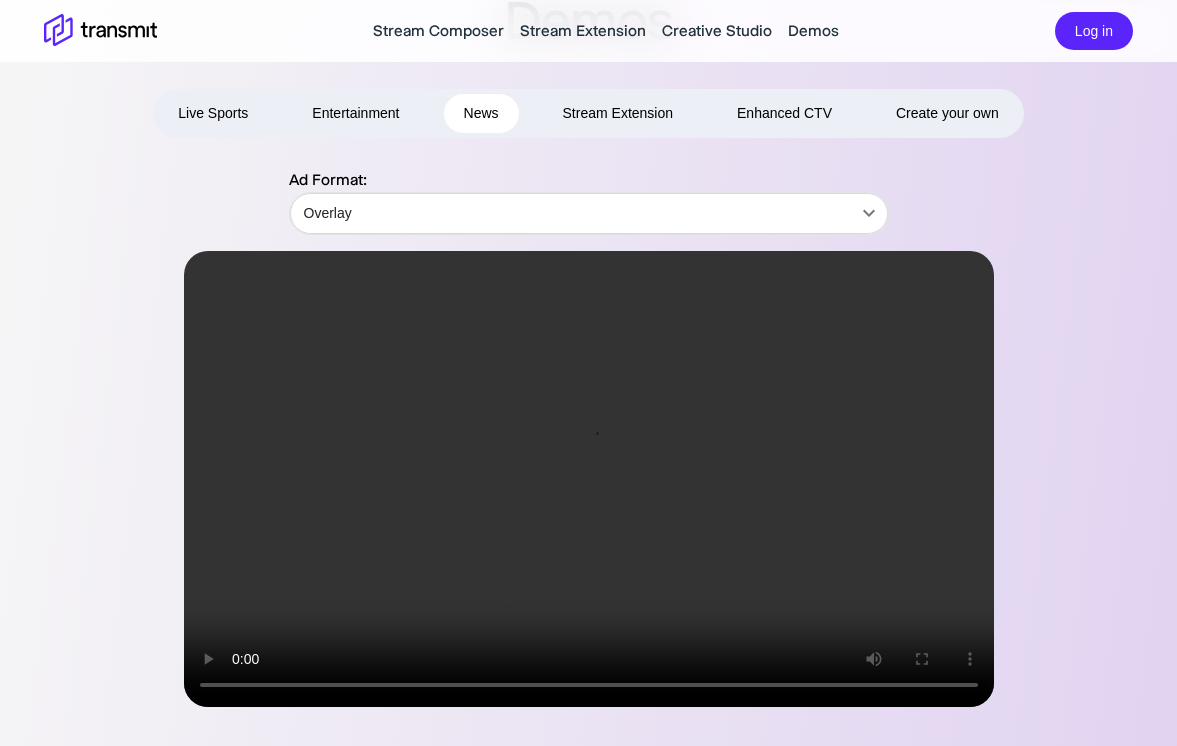 scroll, scrollTop: 74, scrollLeft: 0, axis: vertical 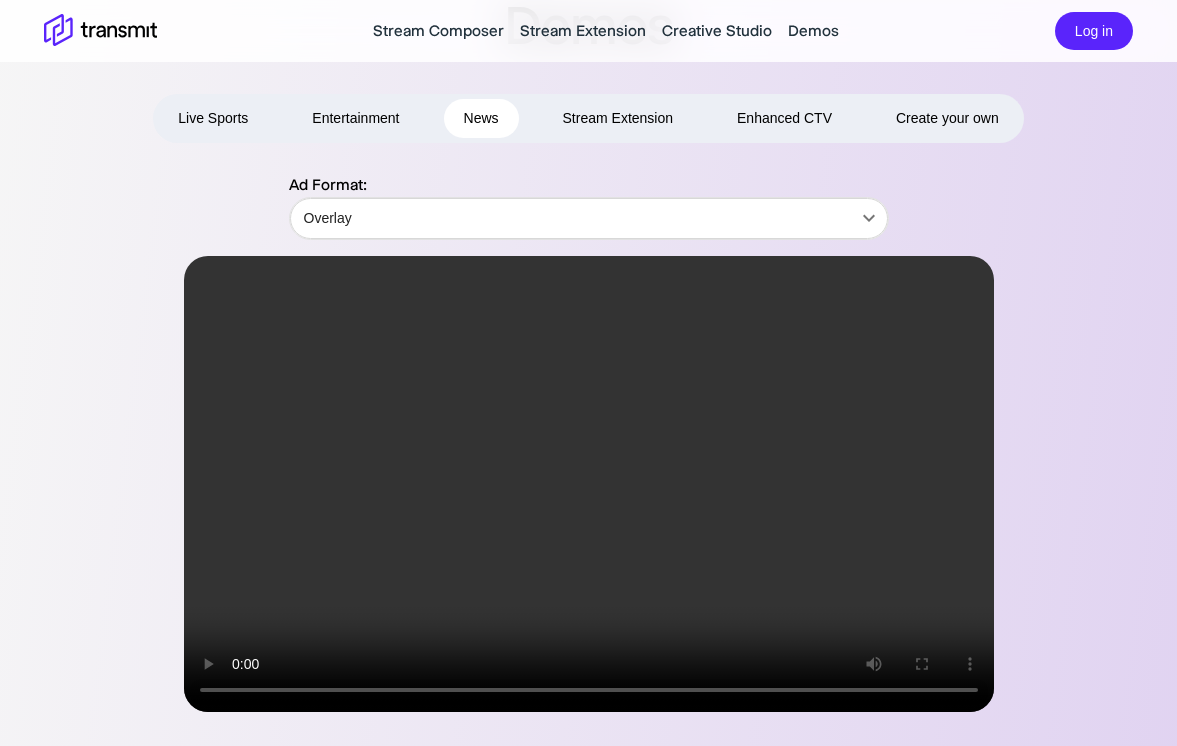 click on "Stream Extension" at bounding box center [618, 118] 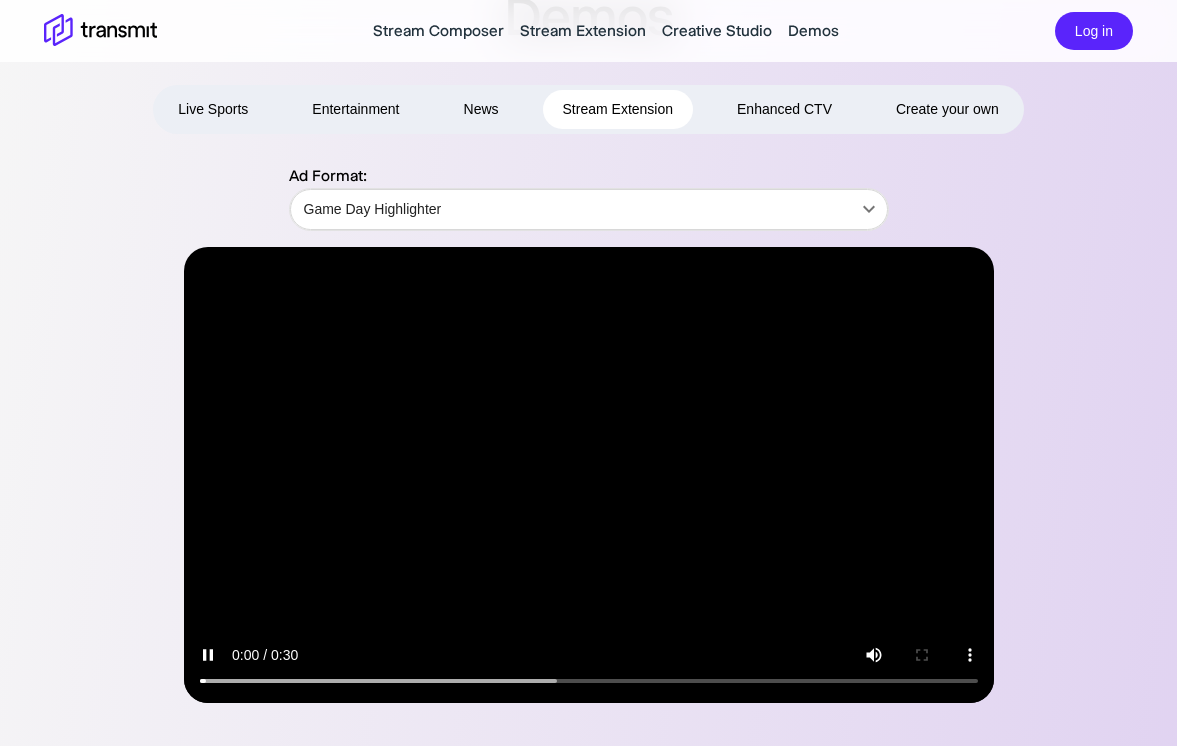 scroll, scrollTop: 82, scrollLeft: 0, axis: vertical 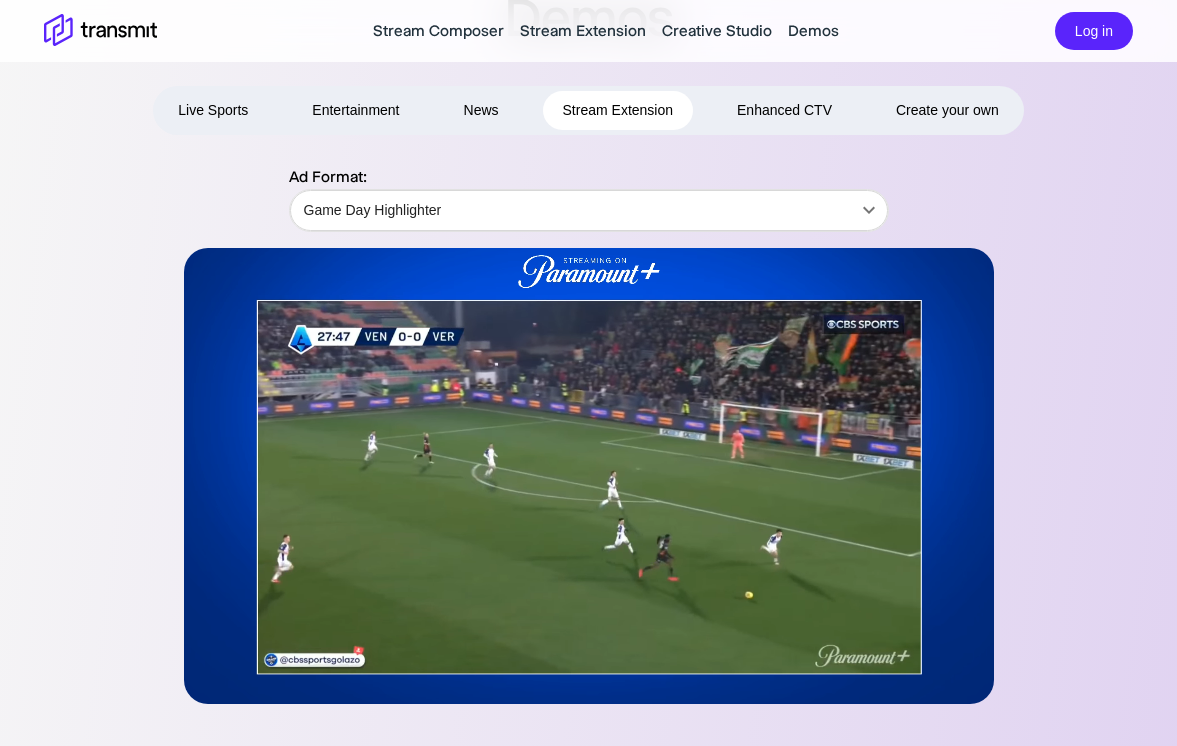 click on "Create your own" at bounding box center [947, 110] 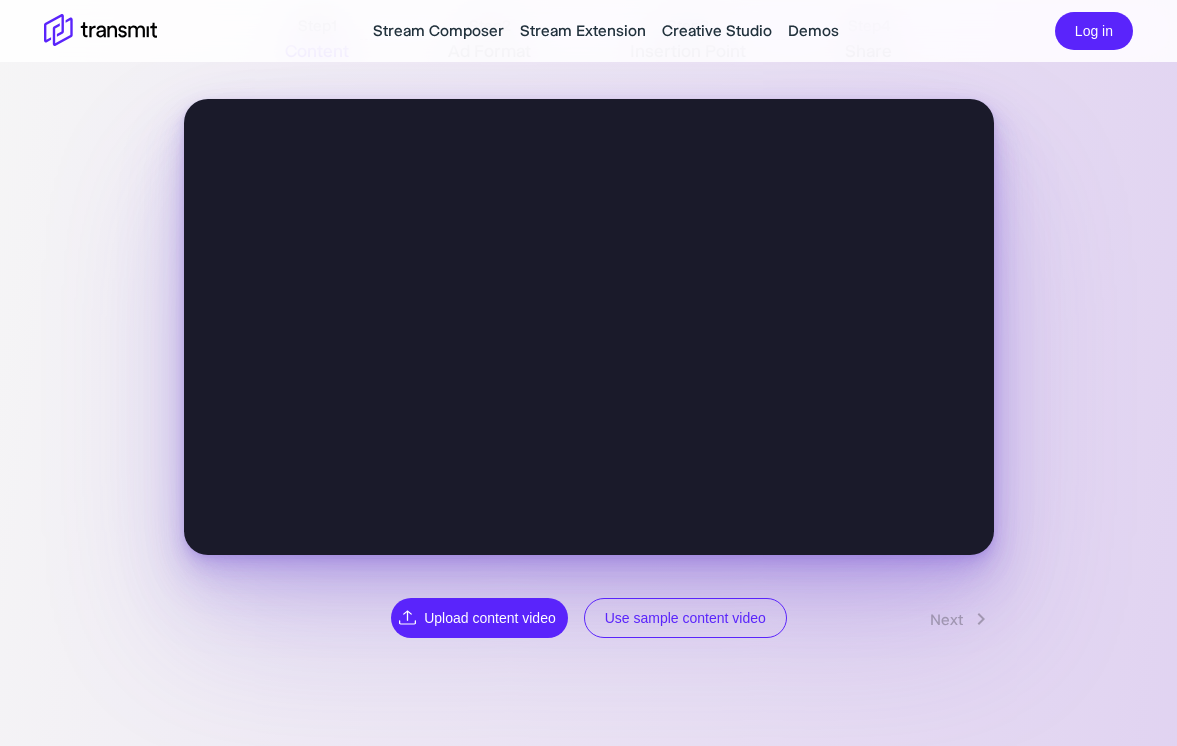 scroll, scrollTop: 232, scrollLeft: 0, axis: vertical 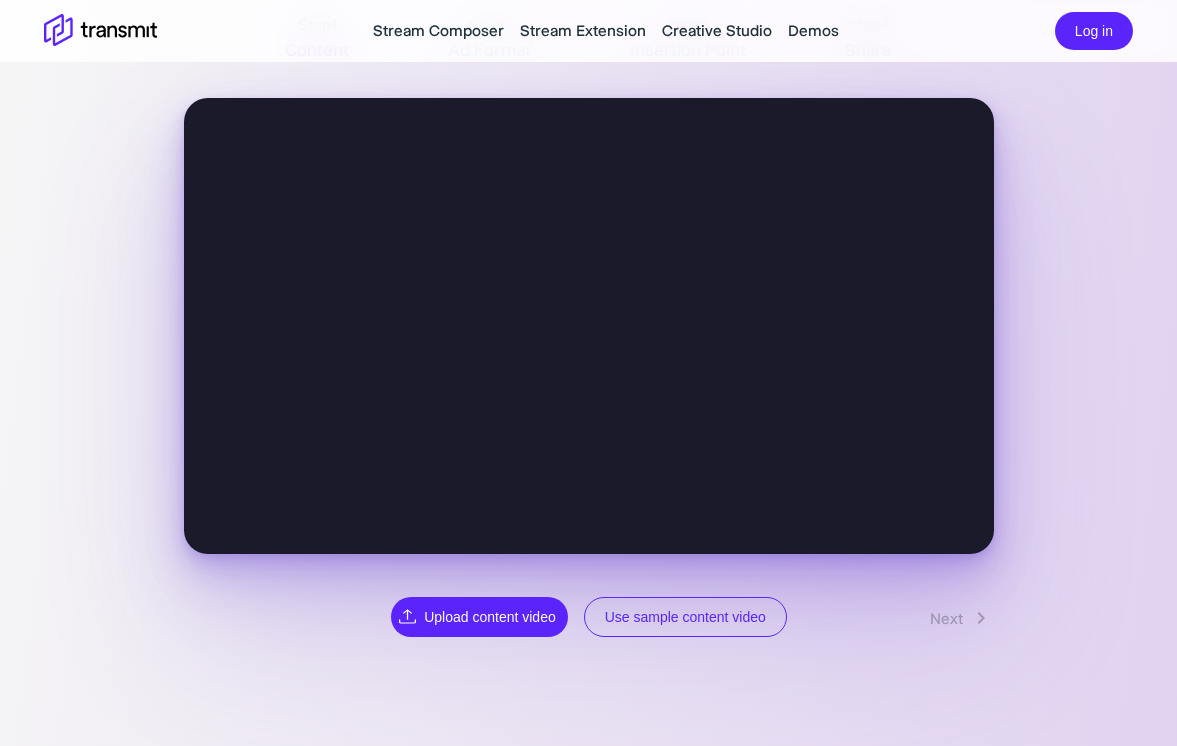 click on "Use sample content video" at bounding box center [685, 617] 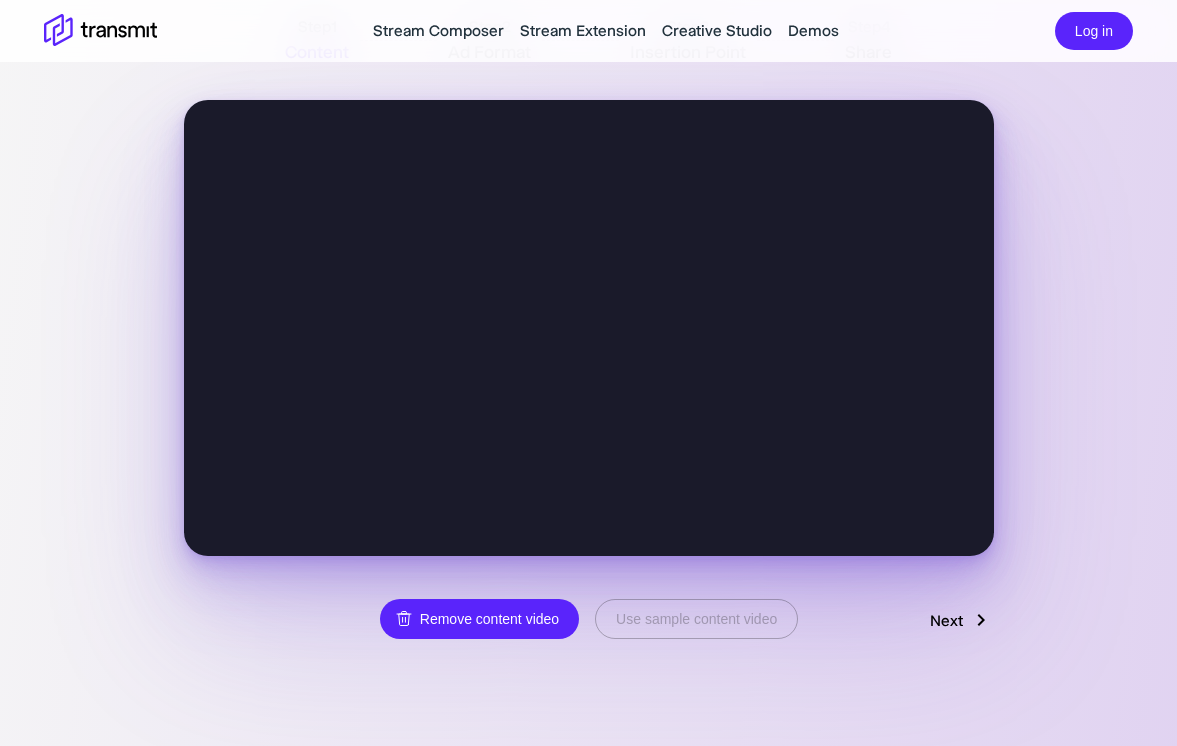 scroll, scrollTop: 192, scrollLeft: 0, axis: vertical 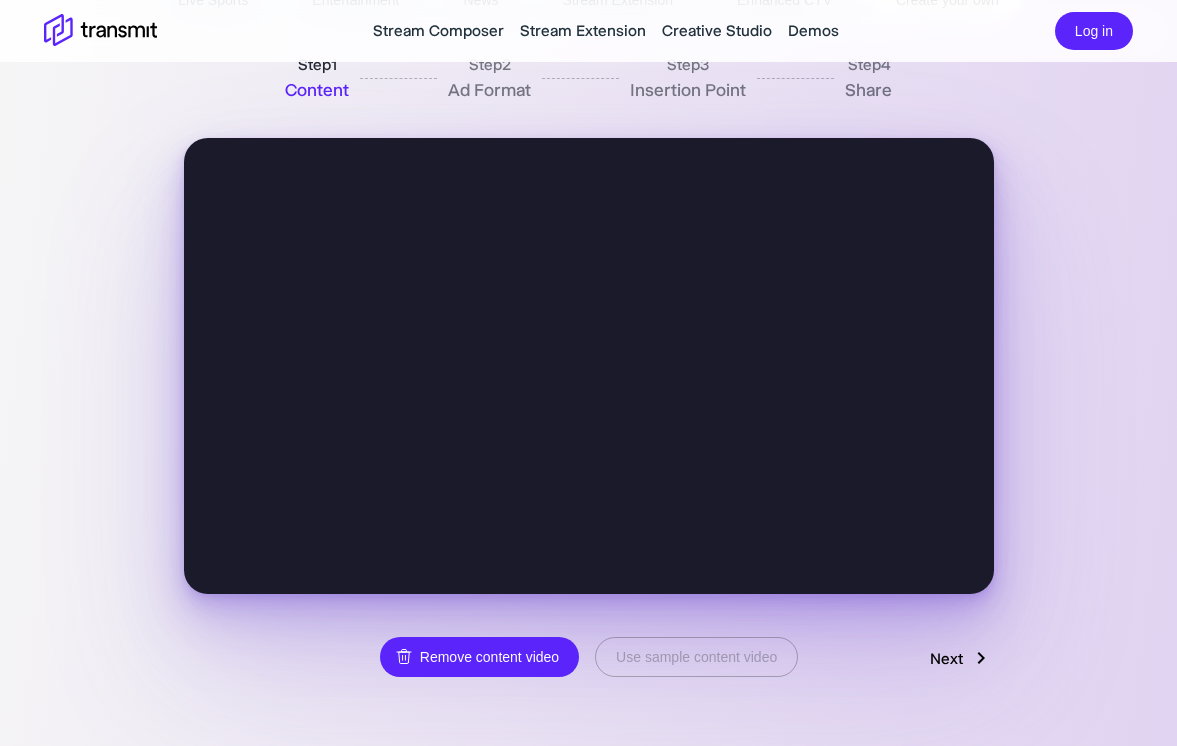 click on "Next" at bounding box center (961, 658) 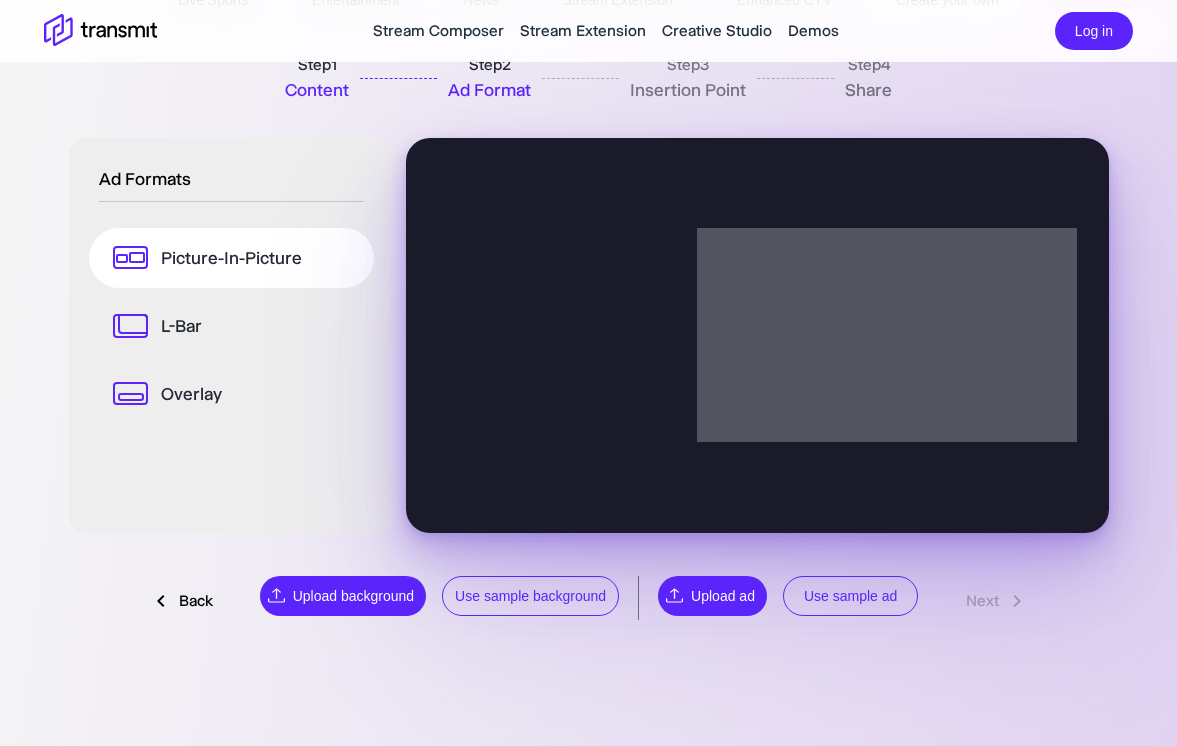 click on "Use sample background" at bounding box center (530, 596) 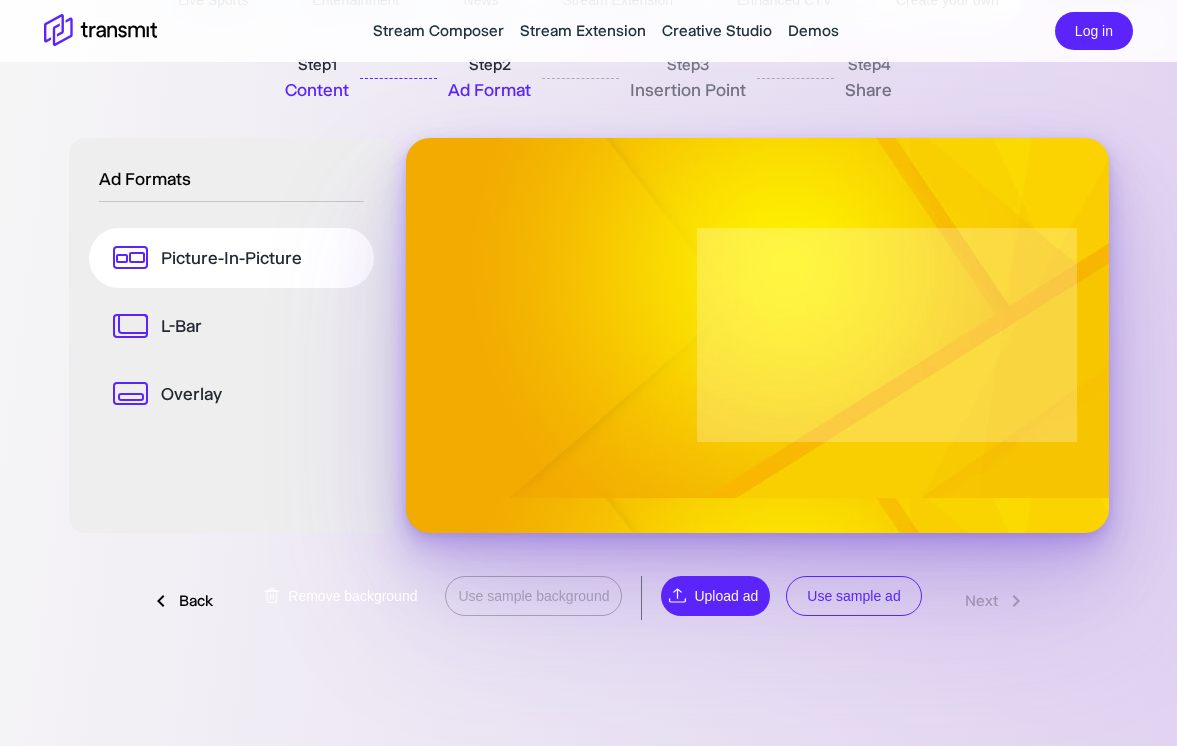 click on "Remove background" at bounding box center [342, 596] 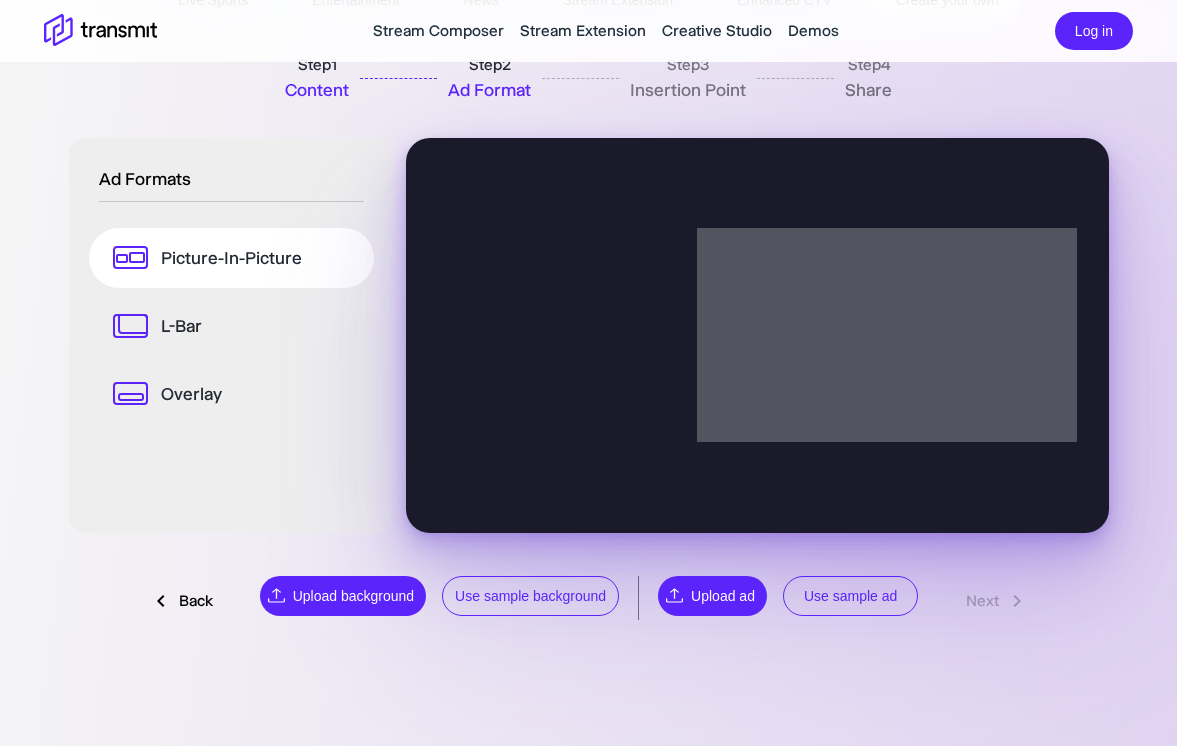 click on "L-Bar" at bounding box center [181, 326] 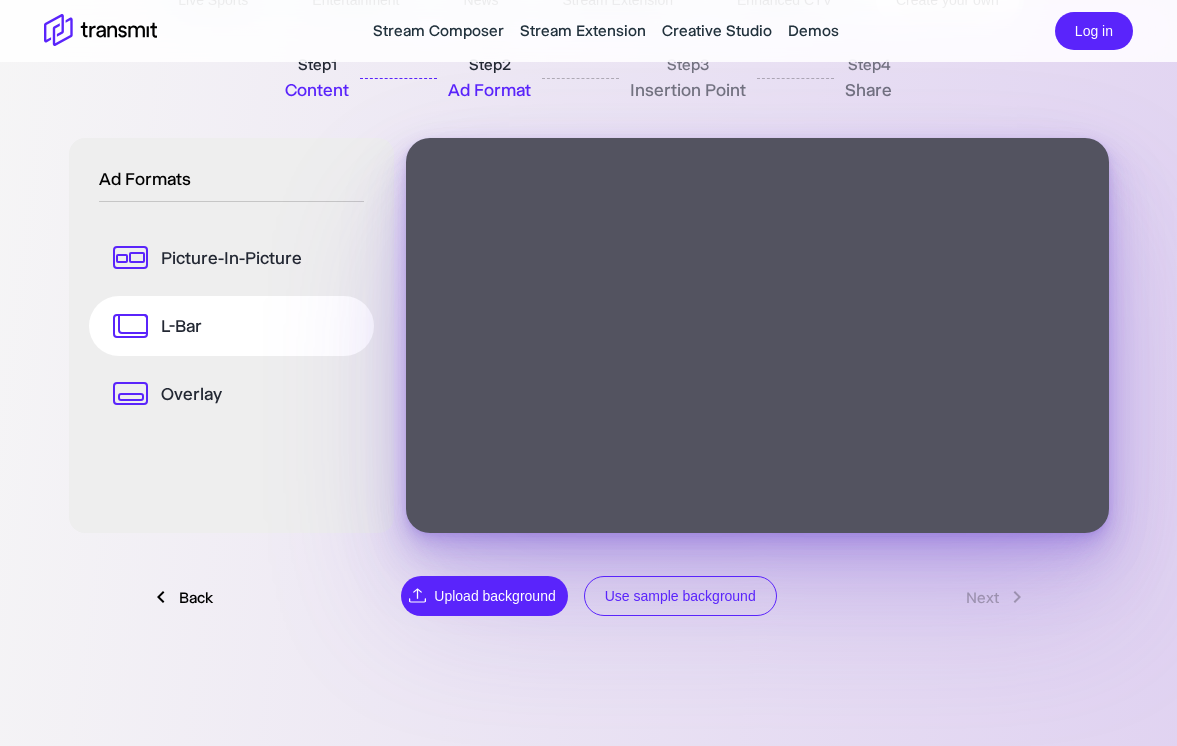 click on "Overlay" at bounding box center (191, 394) 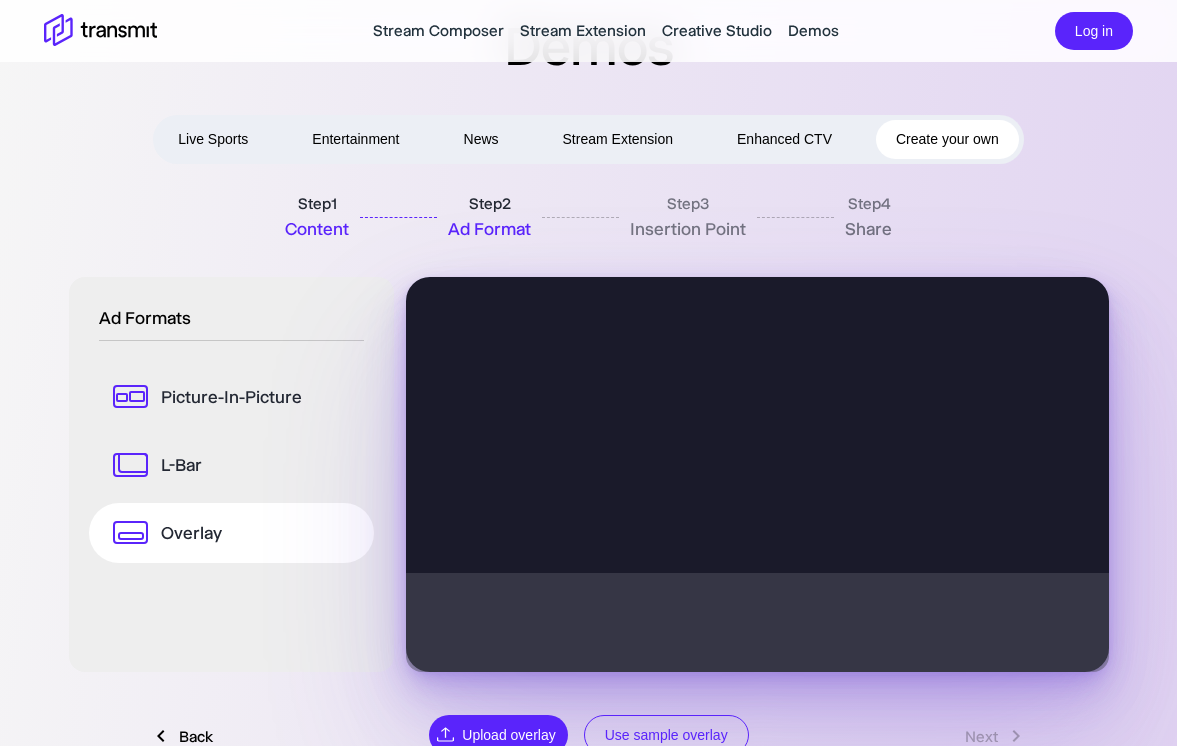 scroll, scrollTop: 53, scrollLeft: 1, axis: both 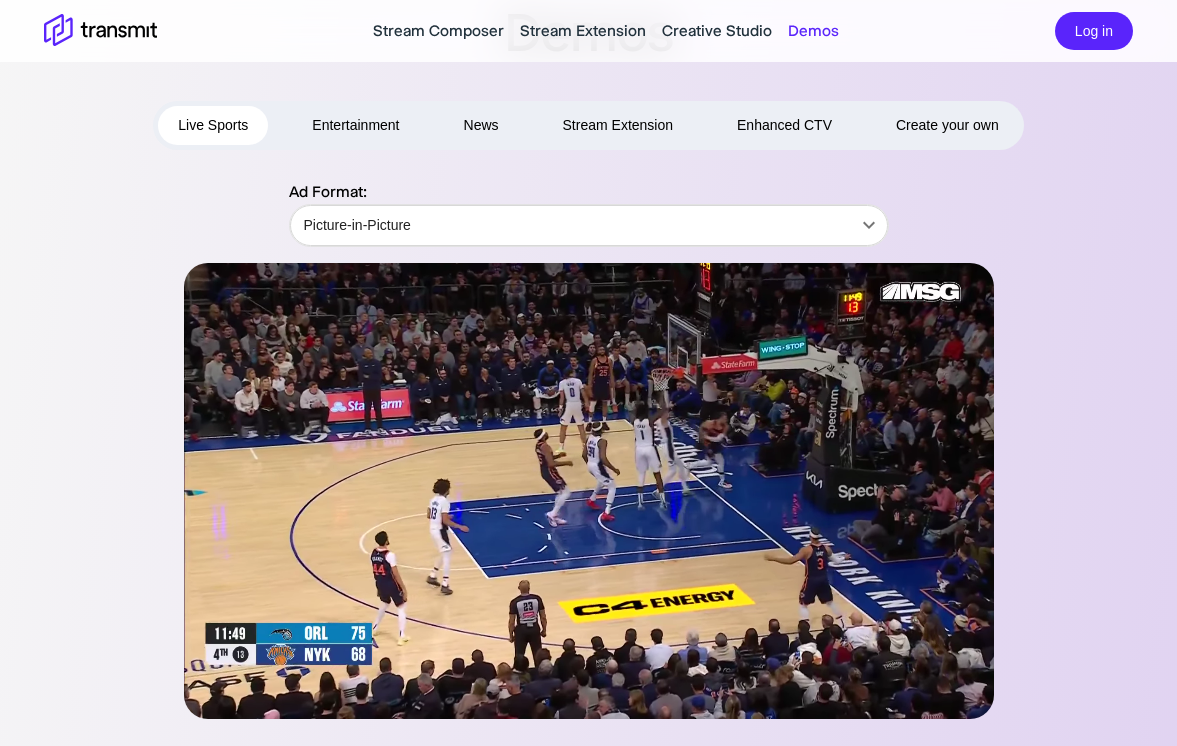 type 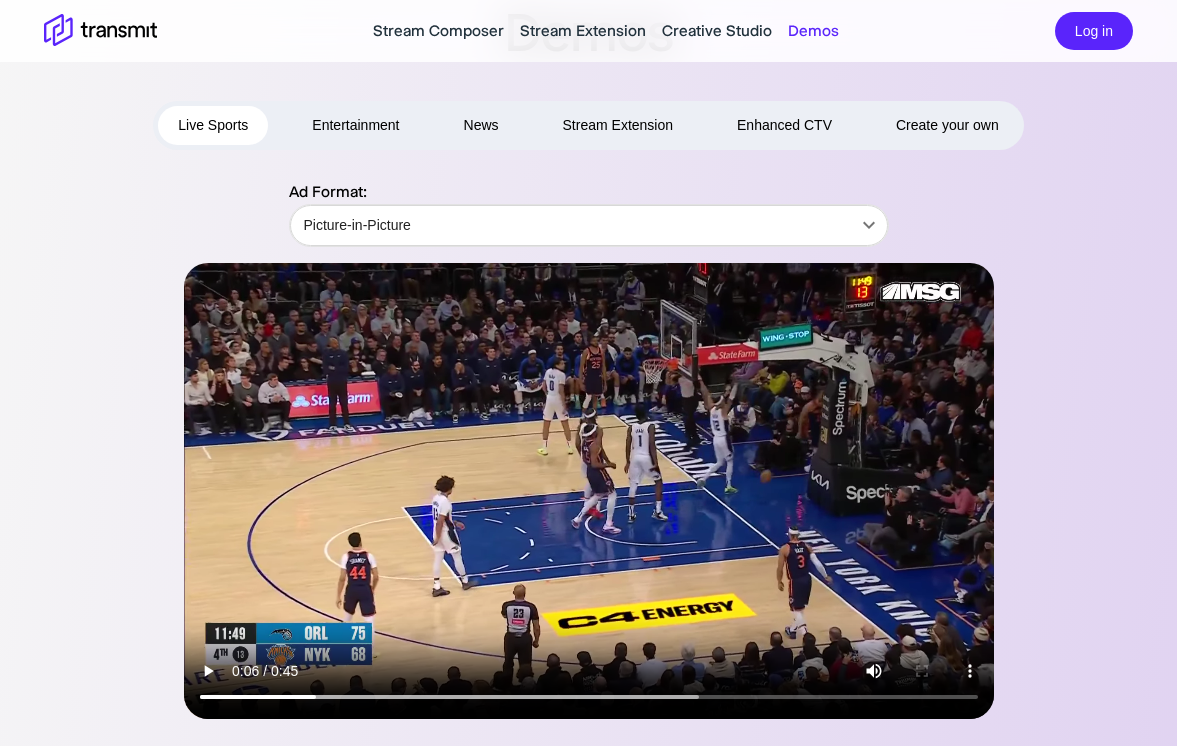 click at bounding box center (589, 491) 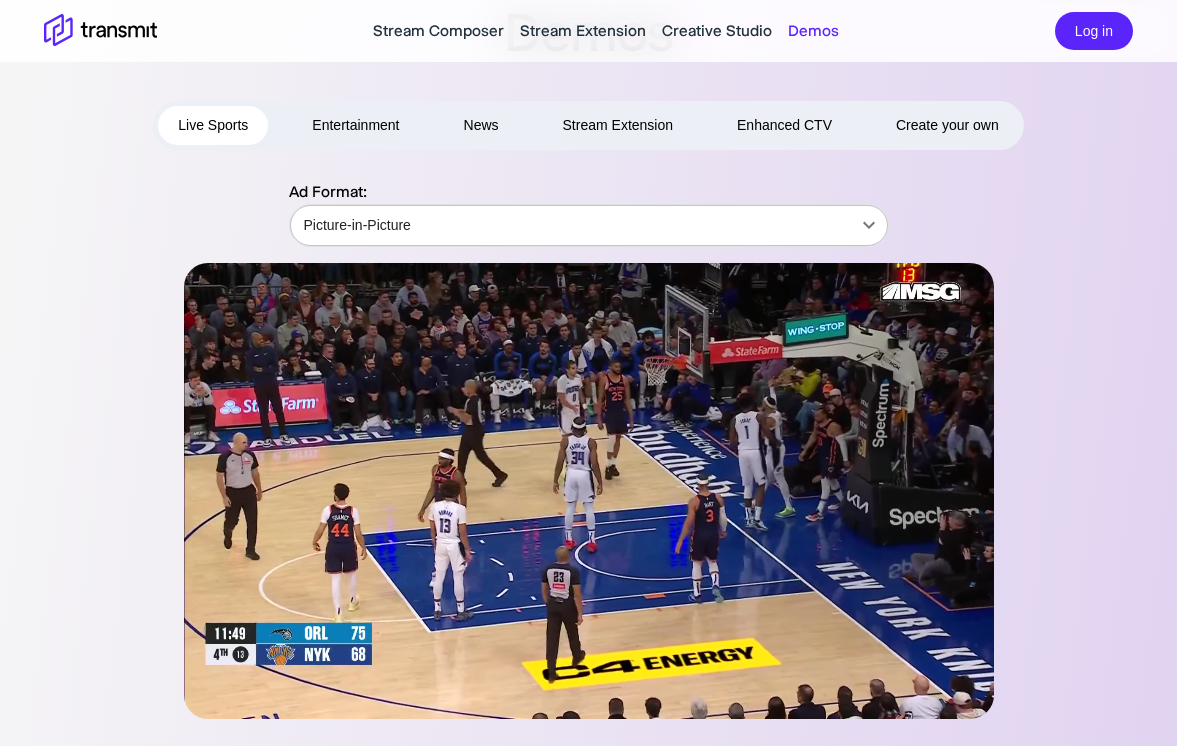 click on "Stream Composer Stream Extension Creative Studio Demos Log in Demos Live Sports Entertainment News Stream Extension Enhanced CTV Create your own Ad Format: Picture-in-Picture Picture-in-Picture ​ Product Stream Composer Stream Extension Creative Studio Demos Careers Press Request a Demo Contact Us Policies Privacy Policy Security Policy Follow Us X Instagram LinkedIn ©  2025  Transmit. All Rights Reserved. Site by   Wheelhouse." at bounding box center (588, 306) 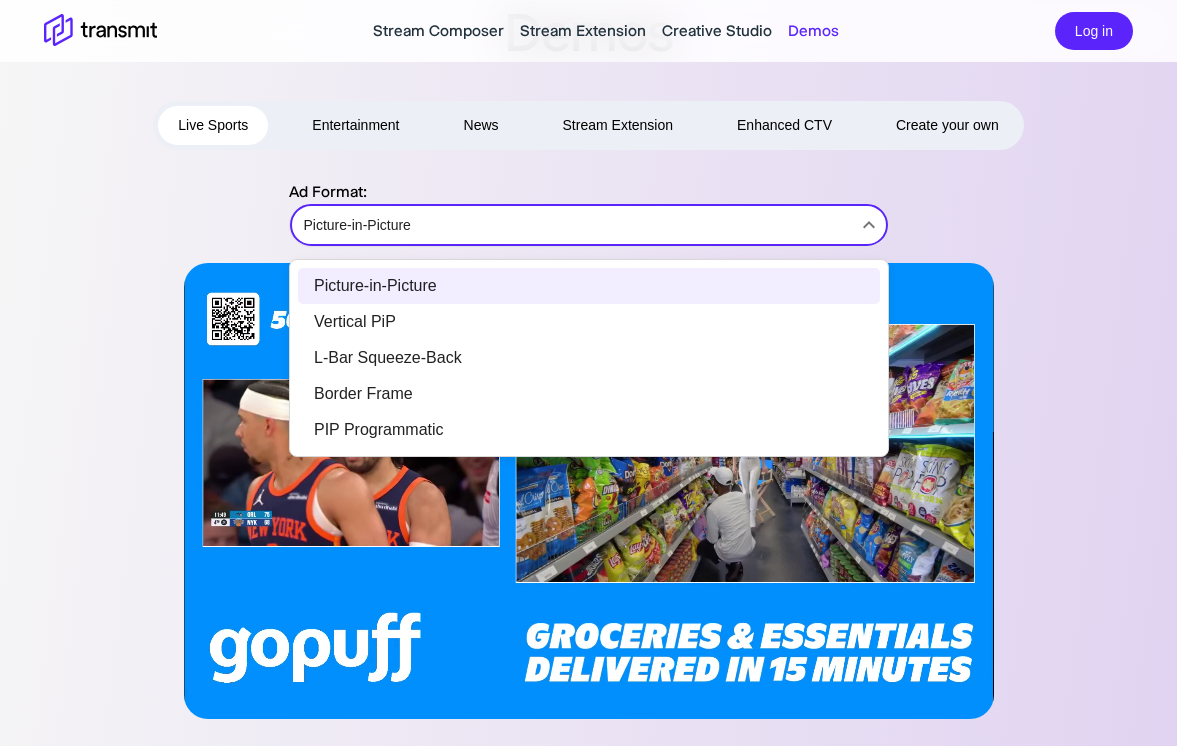 click on "Vertical PiP" at bounding box center (589, 322) 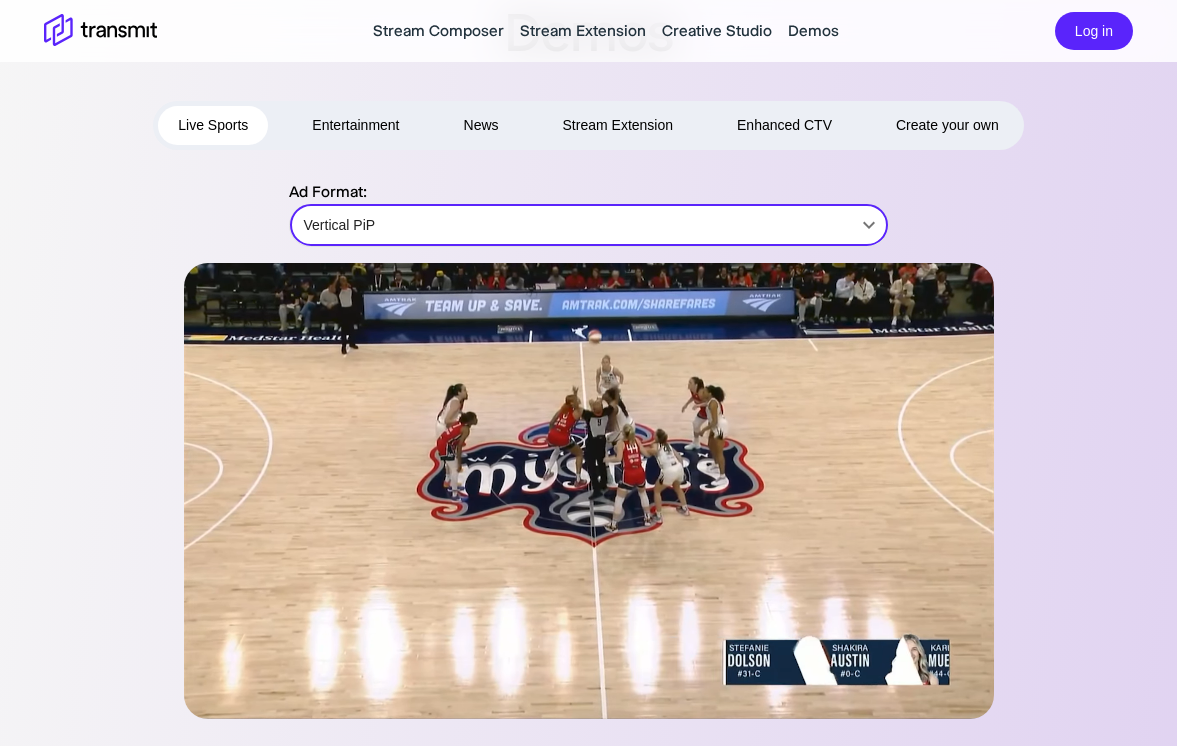 click on "Stream Composer Stream Extension Creative Studio Demos Log in Demos Live Sports Entertainment News Stream Extension Enhanced CTV Create your own Ad Format: Vertical PiP Vertical PiP ​ Product Stream Composer Stream Extension Creative Studio Demos Careers Press Request a Demo Contact Us Policies Privacy Policy Security Policy Follow Us X Instagram LinkedIn © [YEAR] Transmit. All Rights Reserved. Site by Wheelhouse." at bounding box center (588, 306) 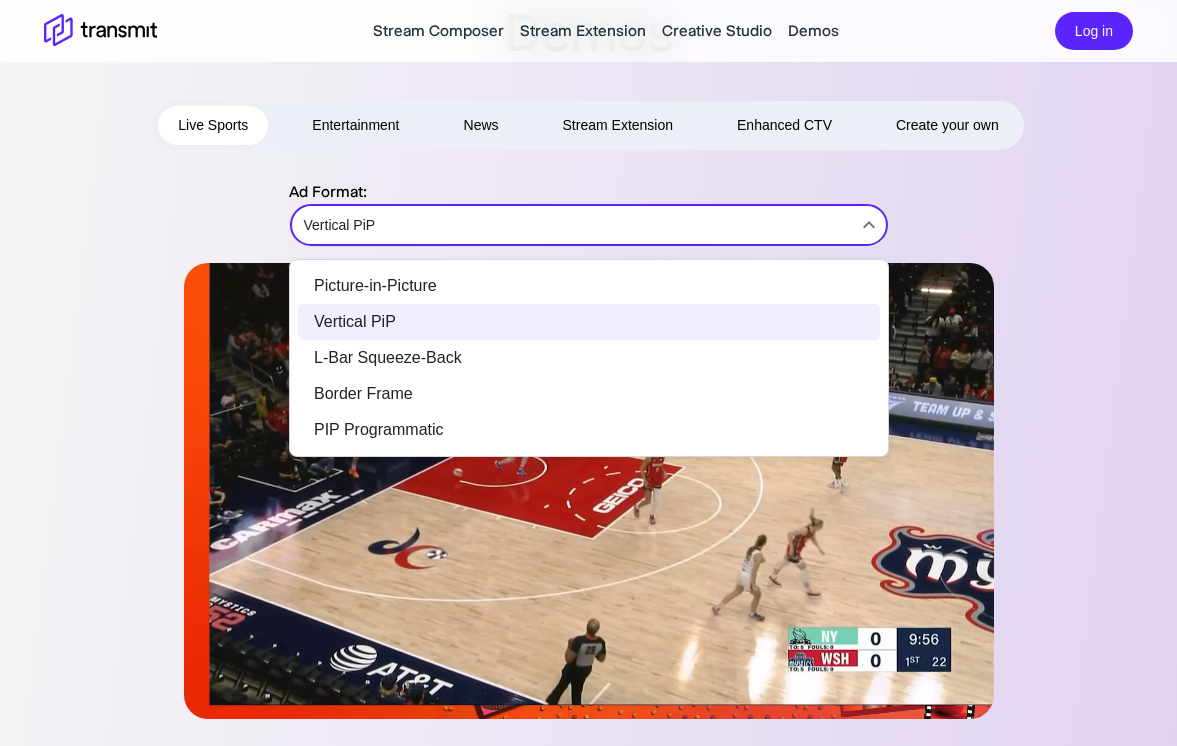 click on "PIP Programmatic" at bounding box center (589, 430) 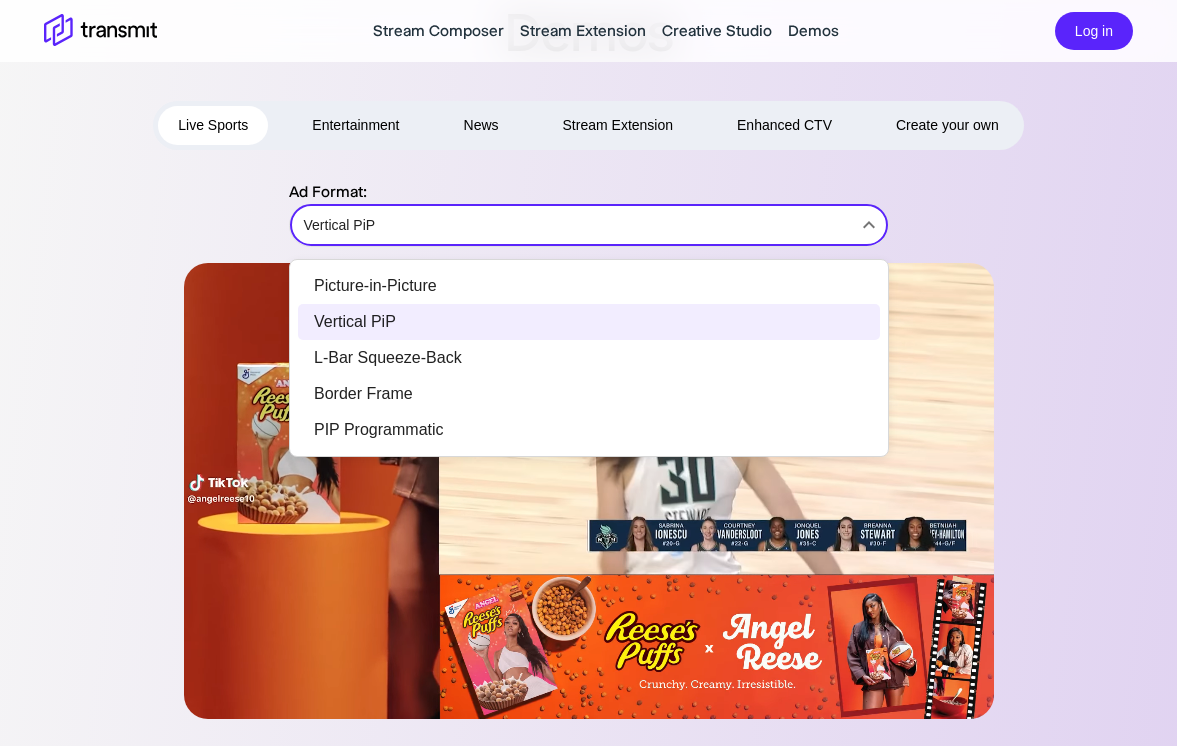 type on "PIP Programmatic" 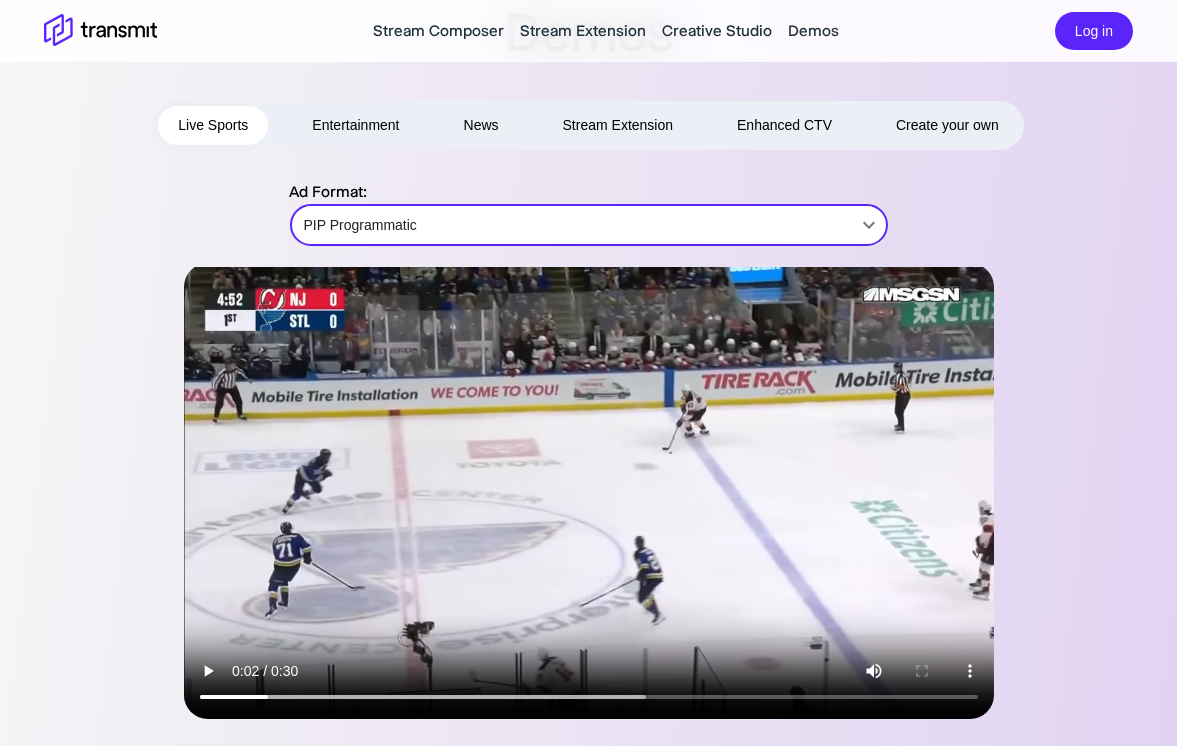 click at bounding box center (589, 491) 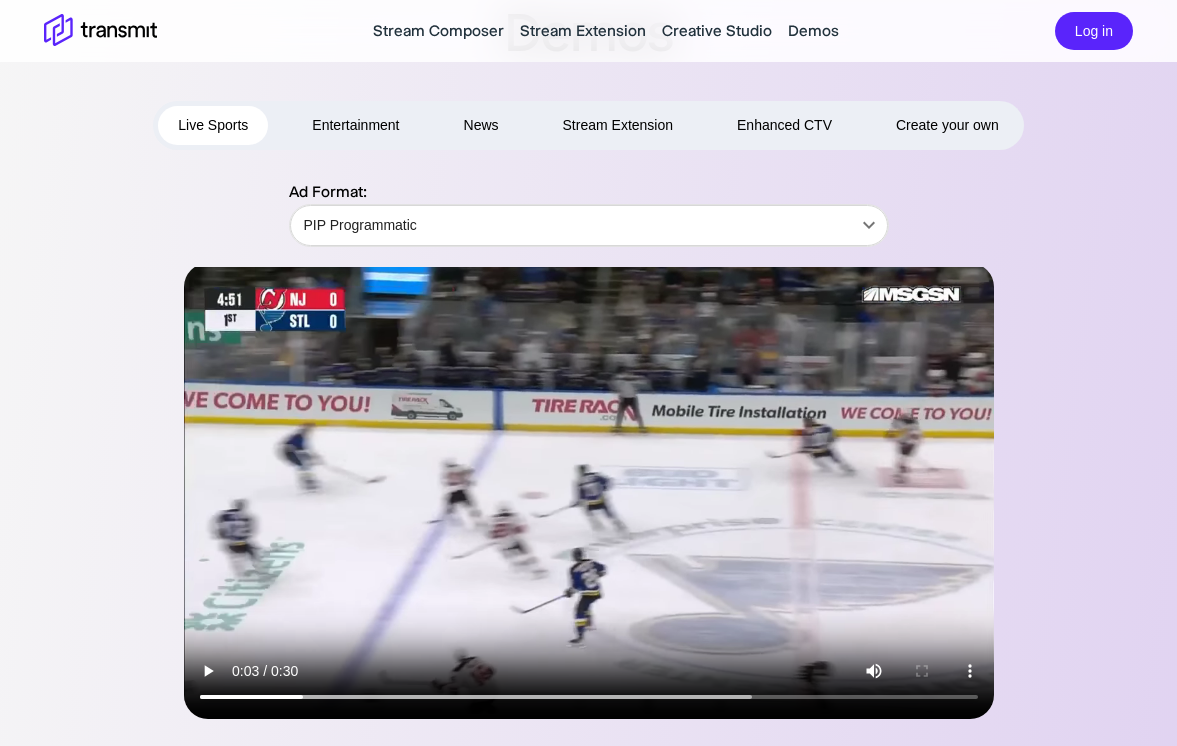 click at bounding box center (589, 491) 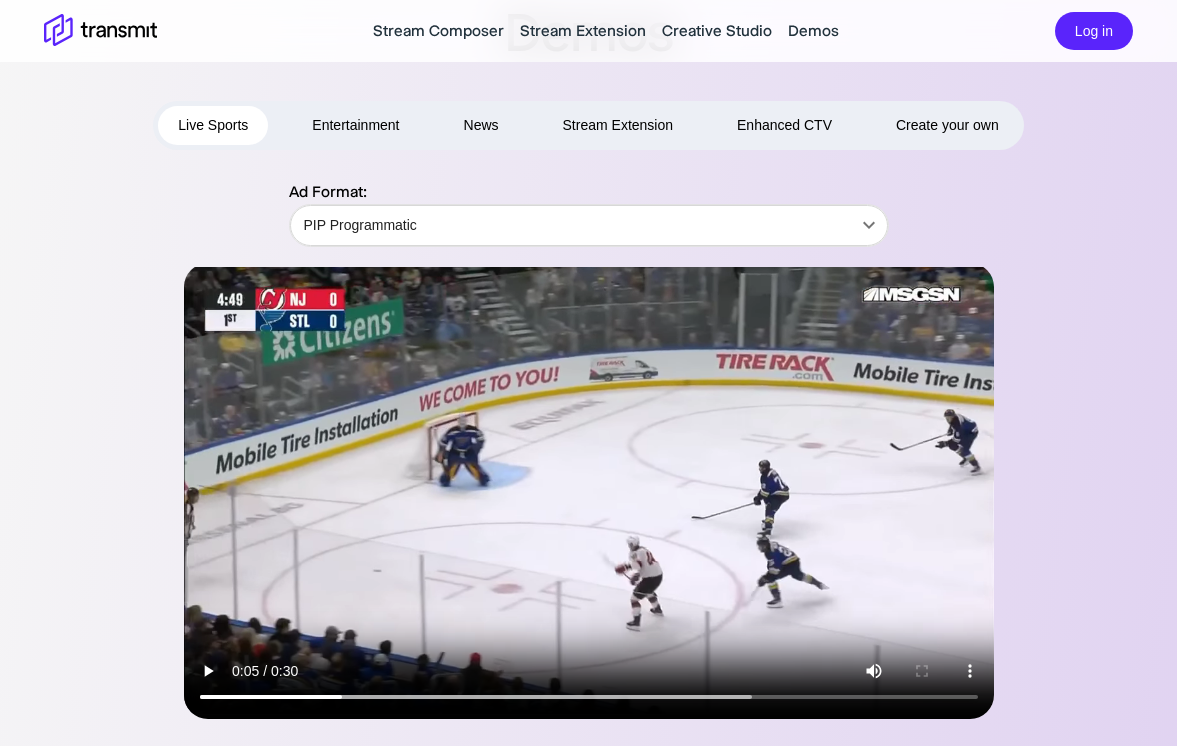 click at bounding box center [589, 491] 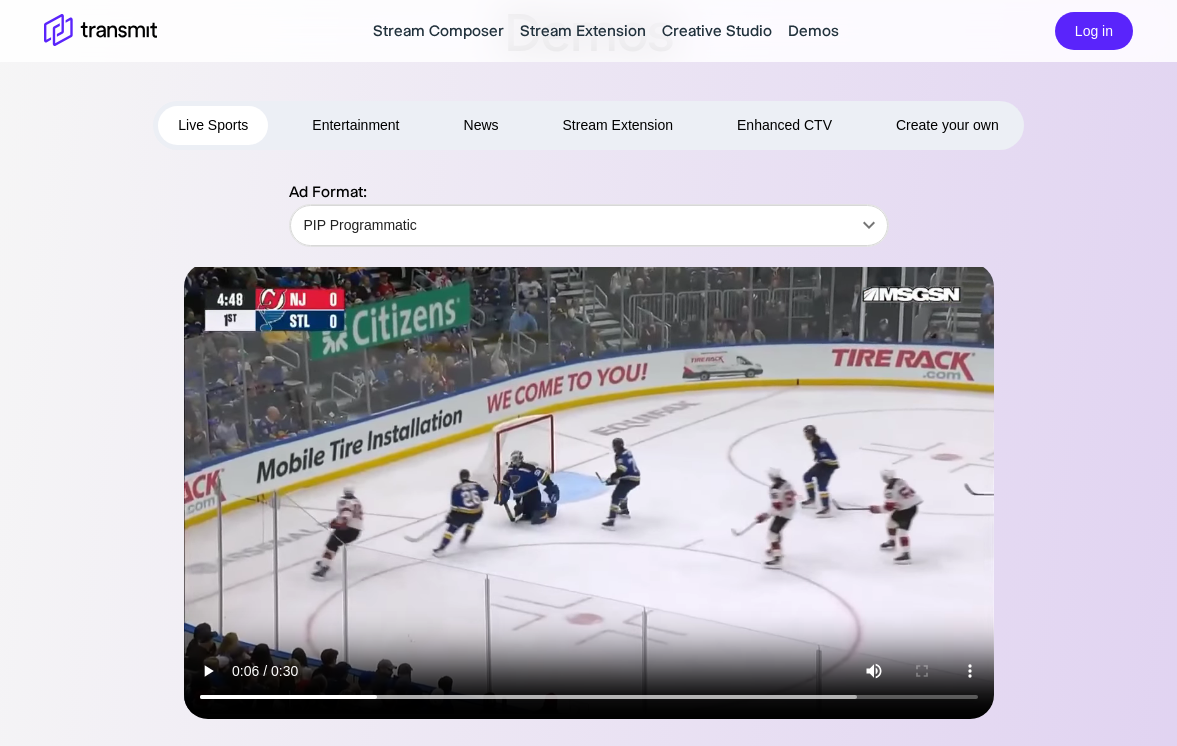 click at bounding box center (589, 491) 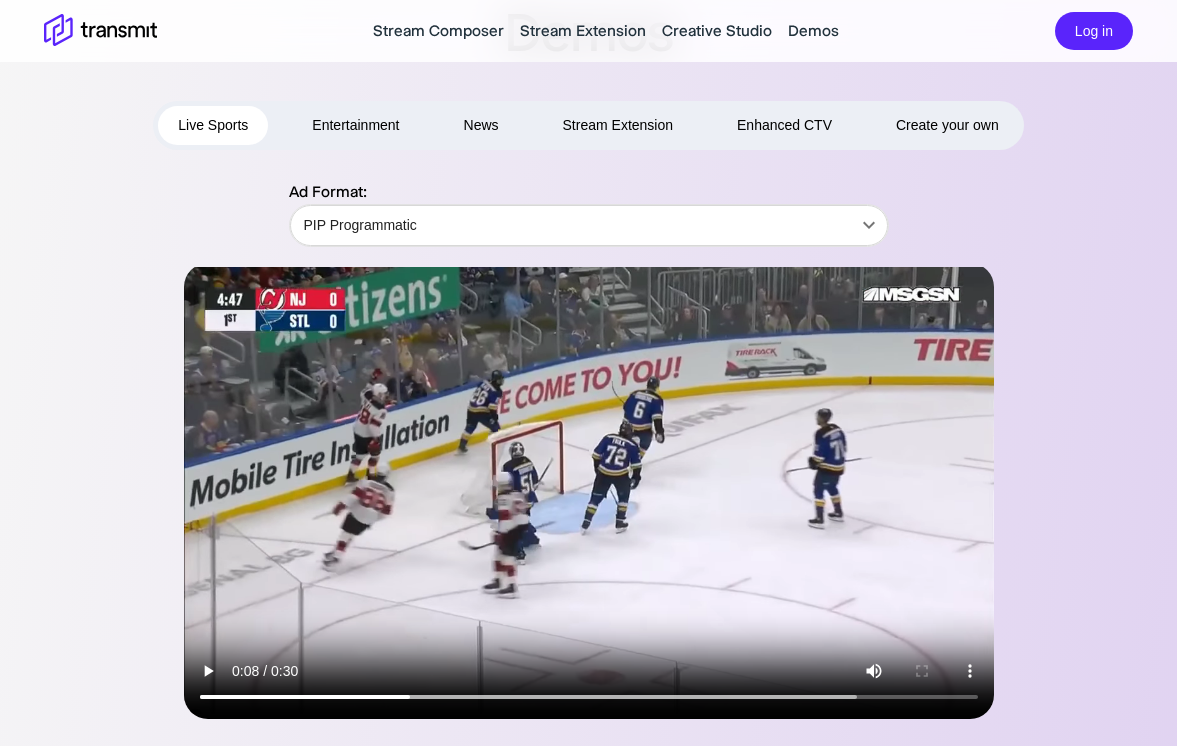 click at bounding box center [589, 491] 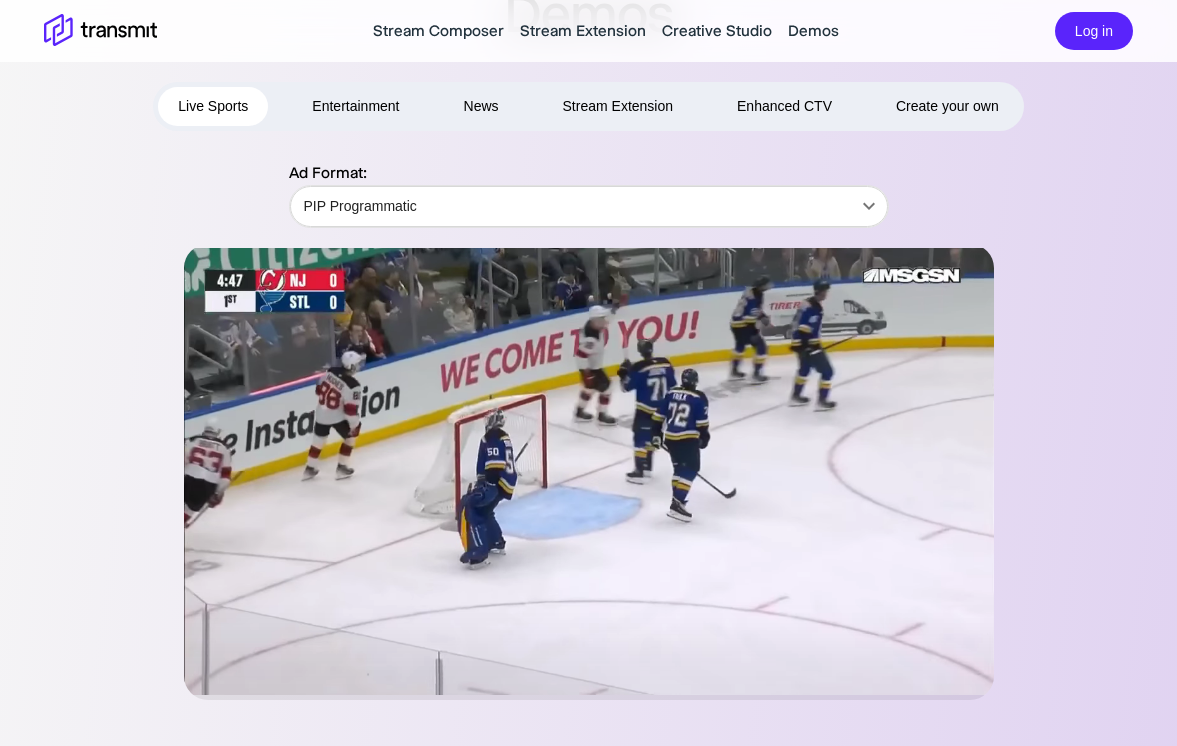 scroll, scrollTop: 87, scrollLeft: 0, axis: vertical 